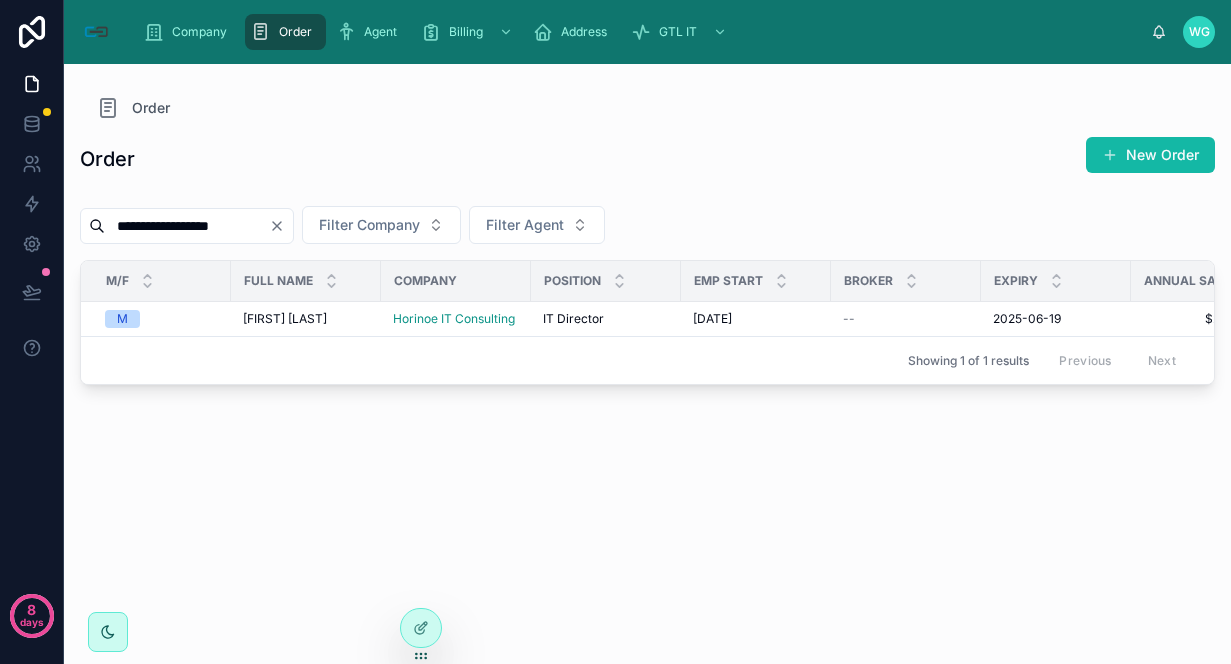 scroll, scrollTop: 0, scrollLeft: 0, axis: both 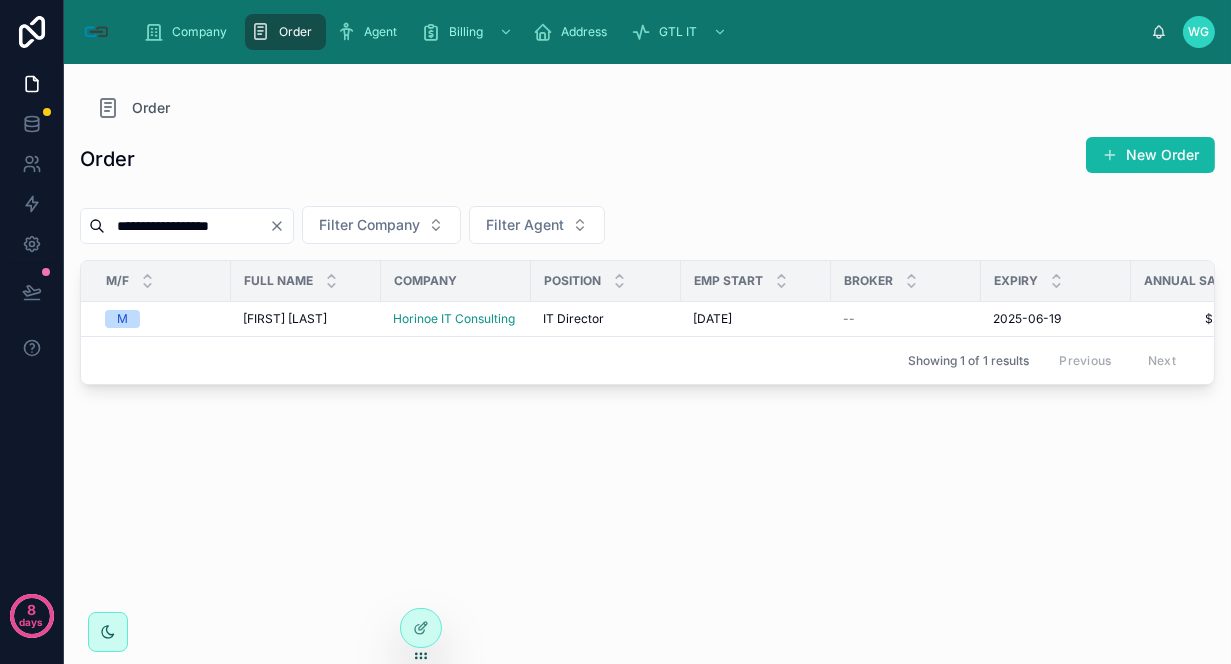 click on "**********" at bounding box center [187, 226] 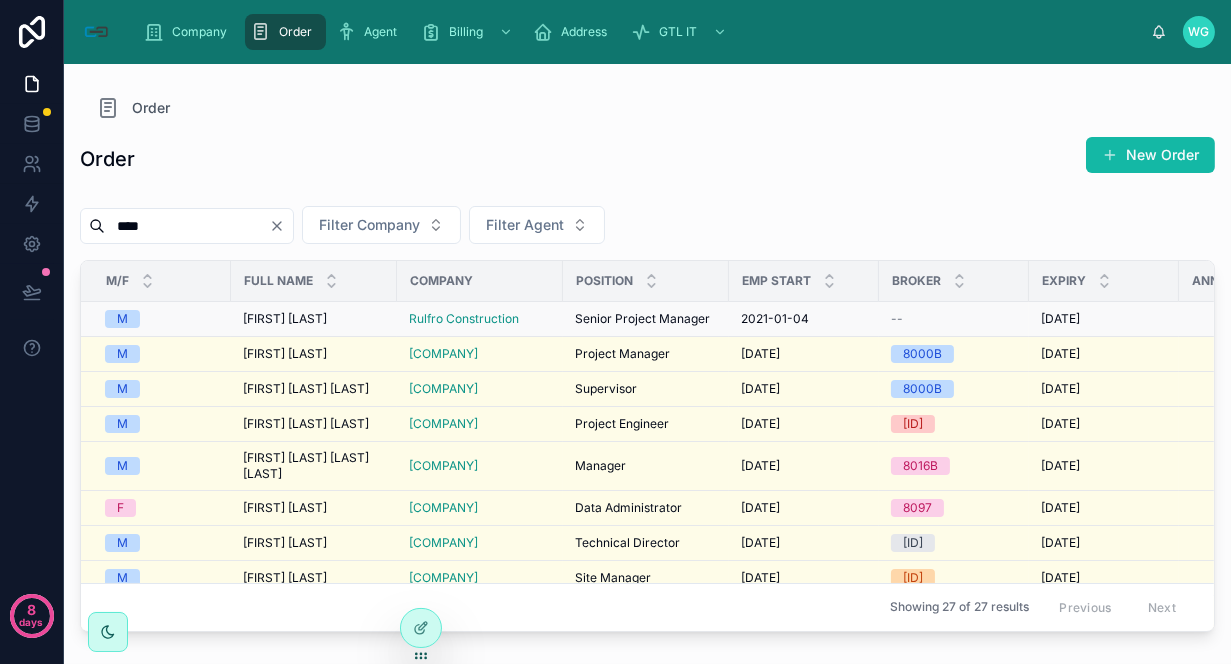 type on "****" 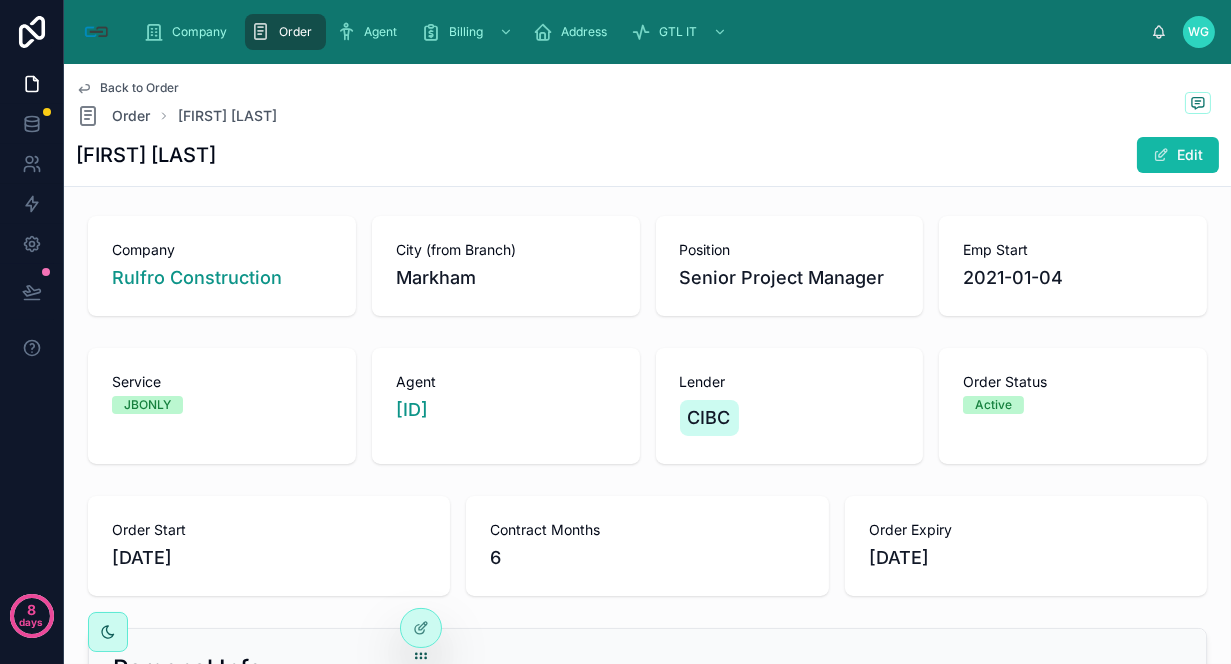 scroll, scrollTop: 0, scrollLeft: 0, axis: both 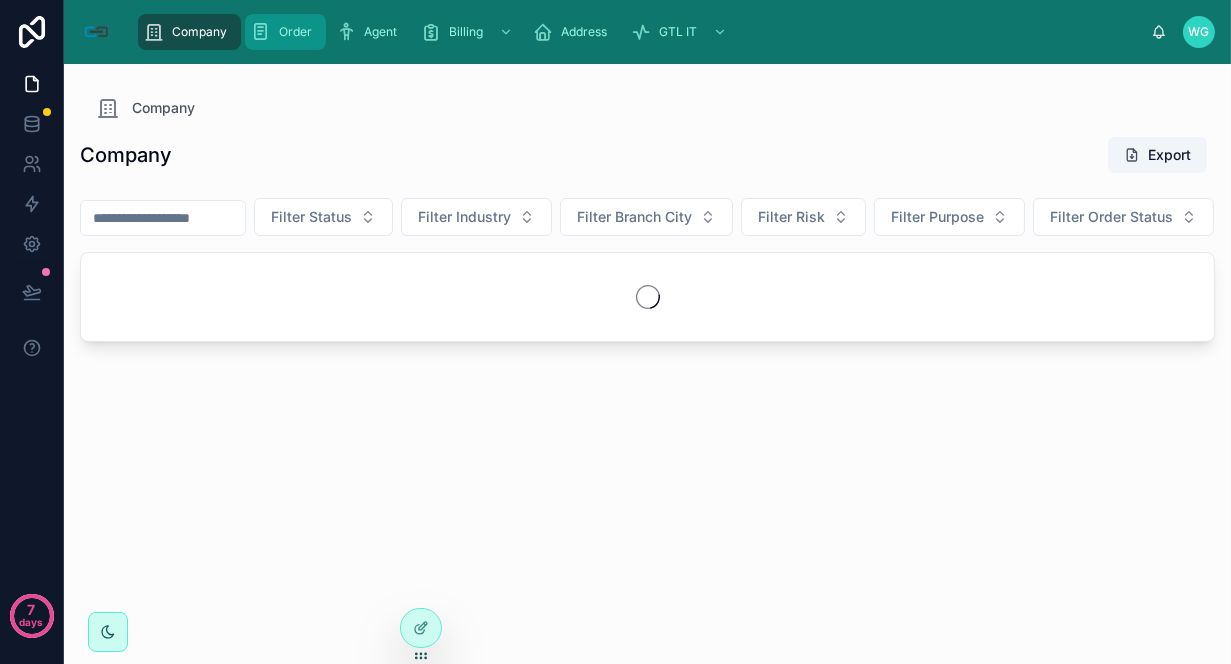 click at bounding box center (261, 32) 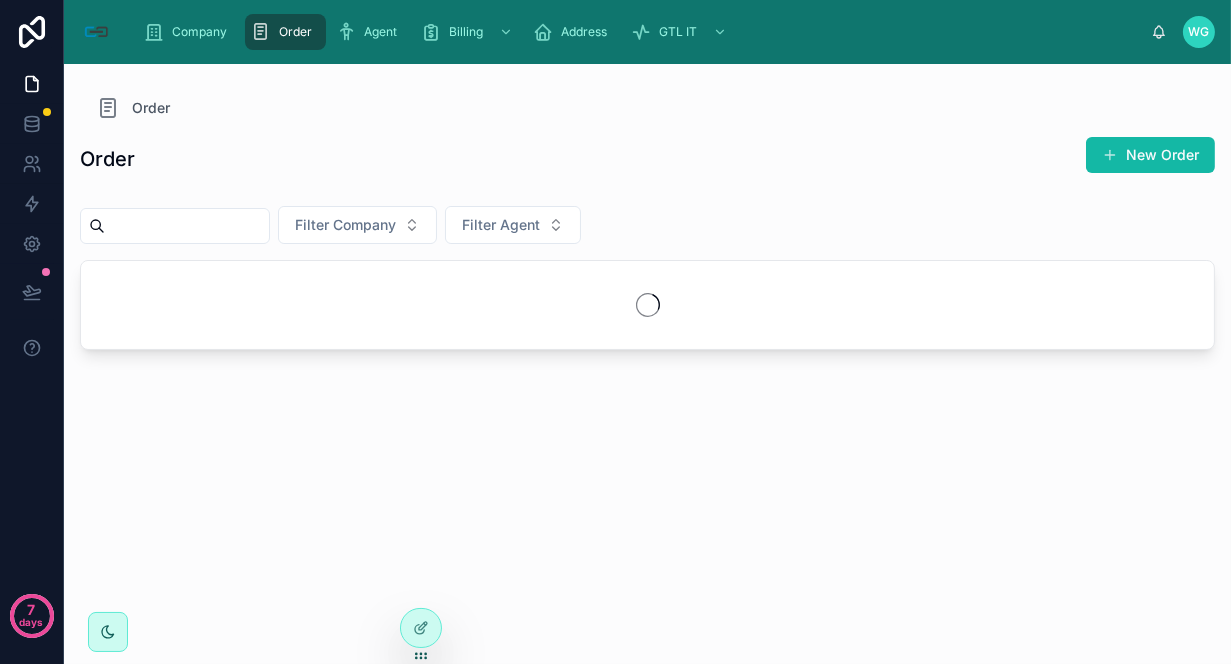 click at bounding box center [187, 226] 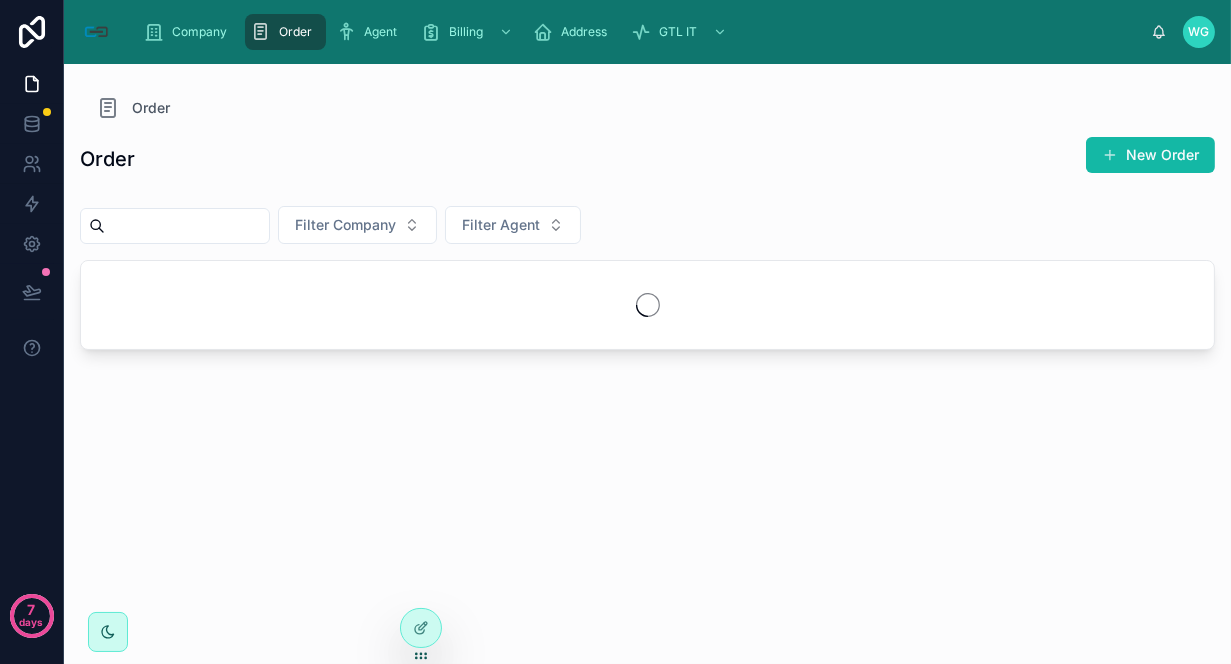 paste on "**********" 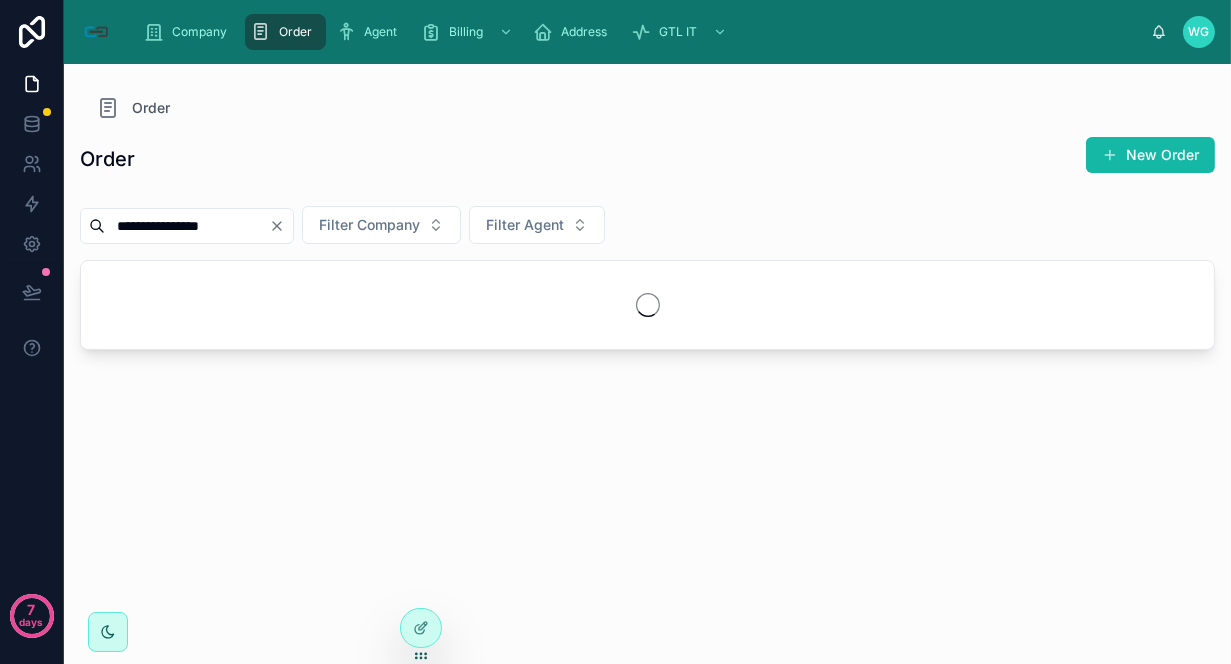 type on "**********" 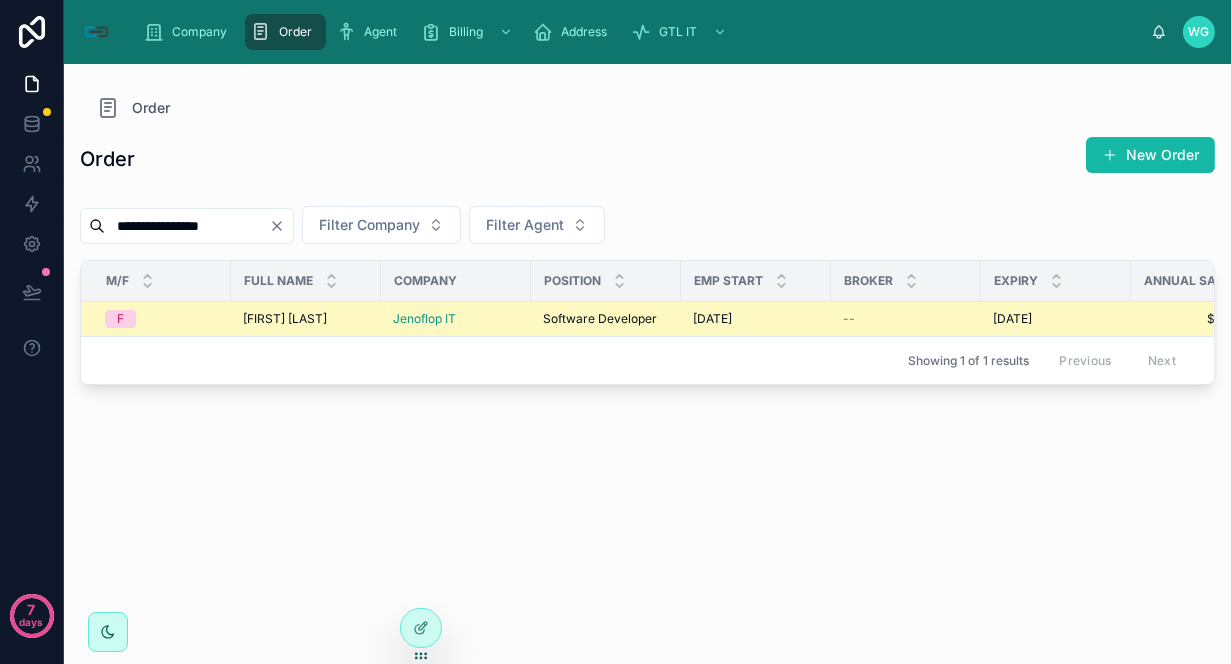 click on "[FIRST] [LAST]" at bounding box center (285, 319) 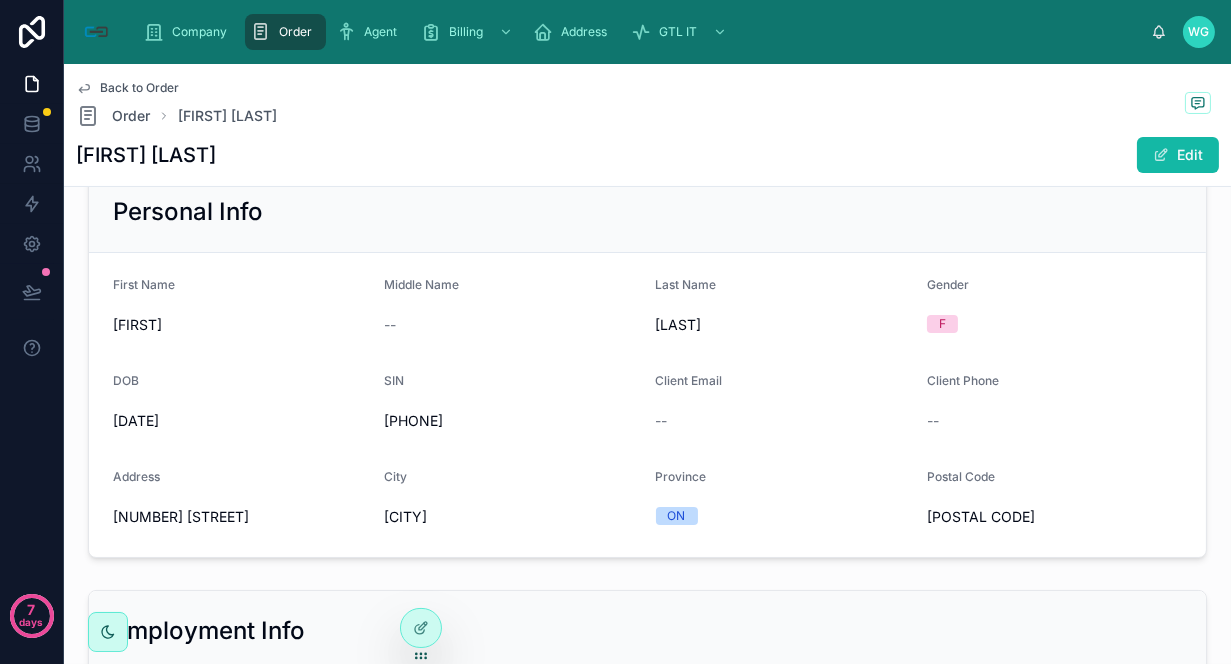 scroll, scrollTop: 0, scrollLeft: 0, axis: both 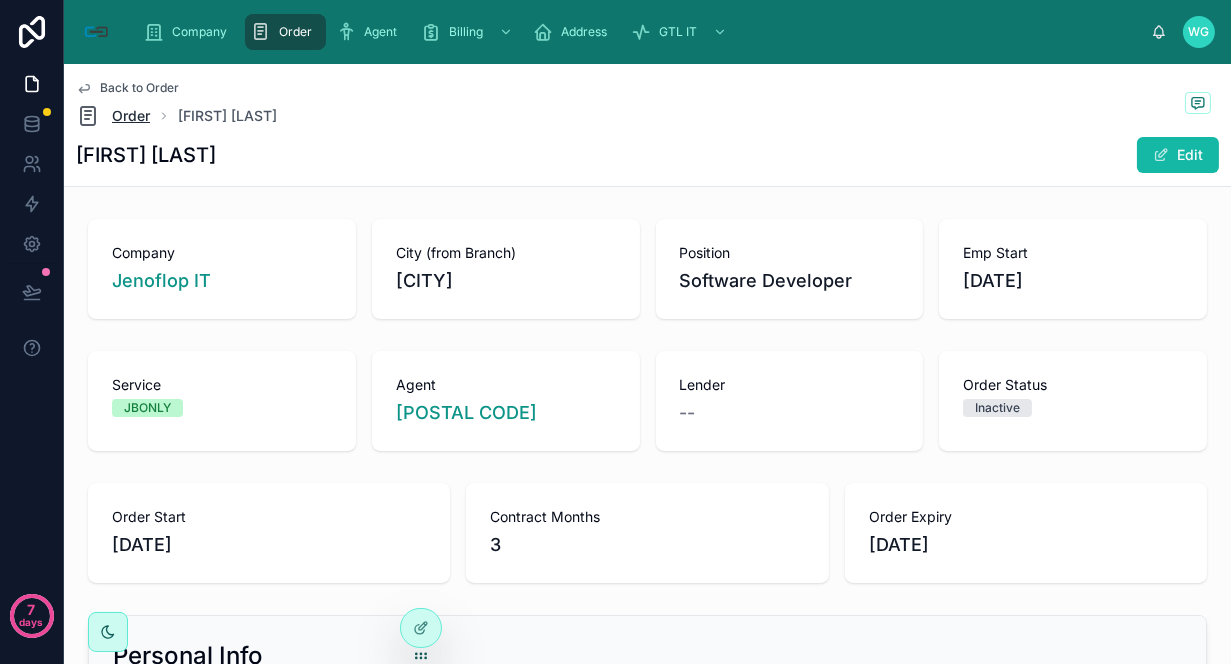 click on "Order" at bounding box center (131, 116) 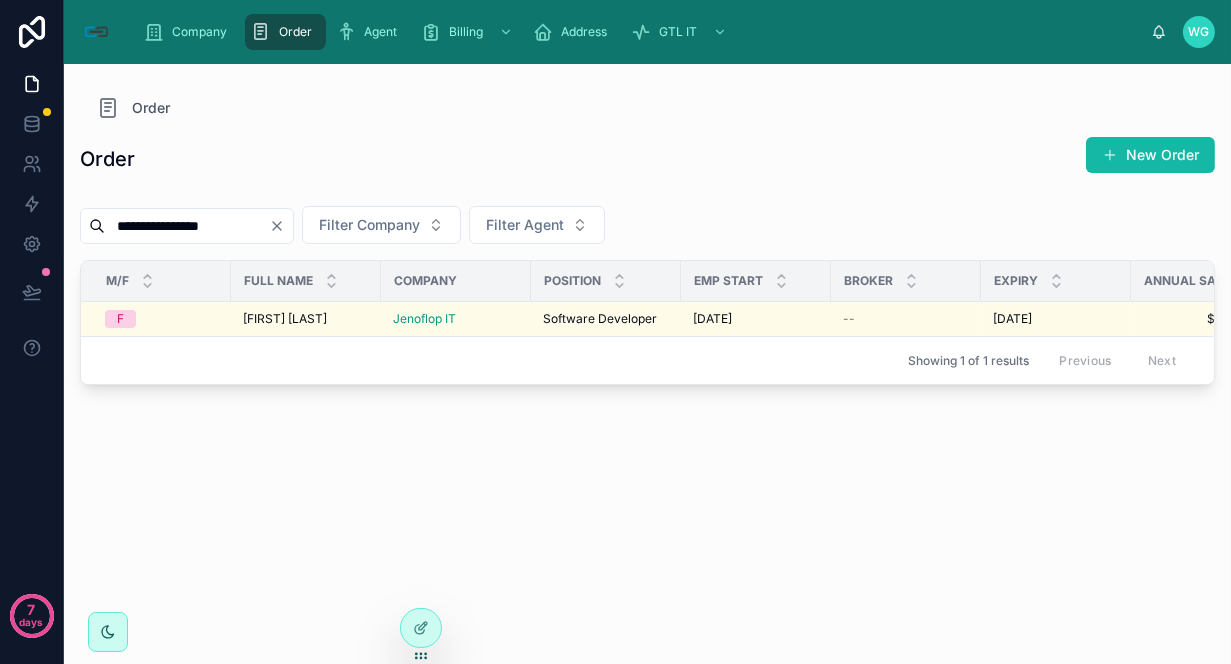 click on "**********" at bounding box center [187, 226] 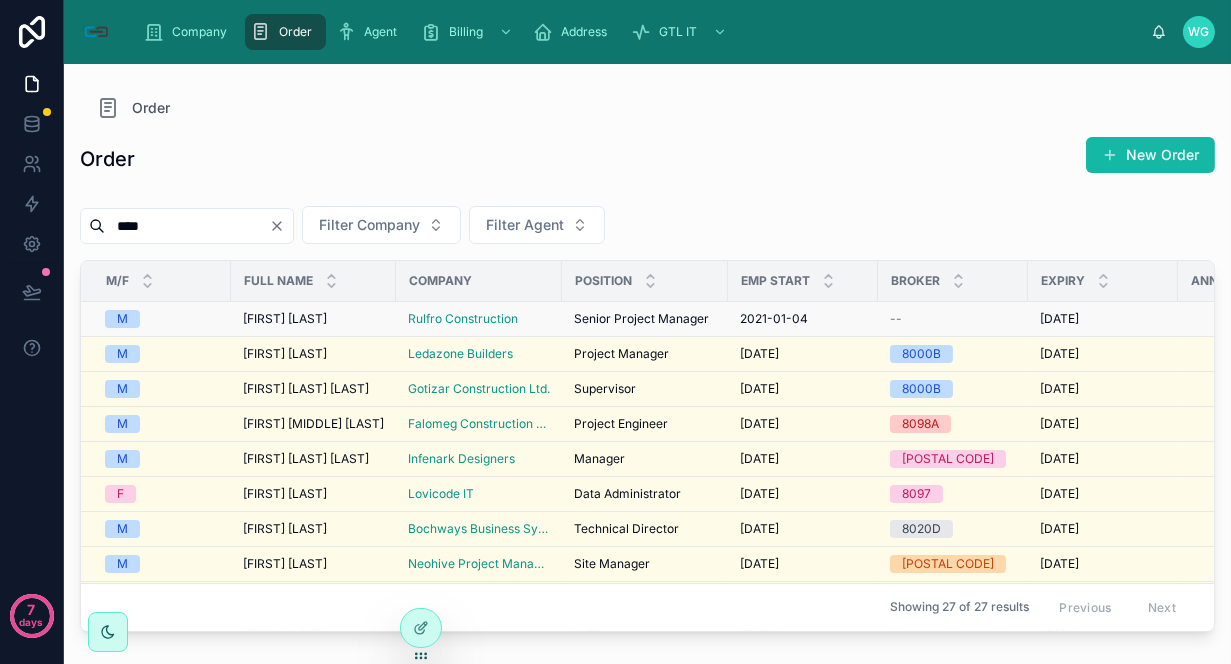 type on "****" 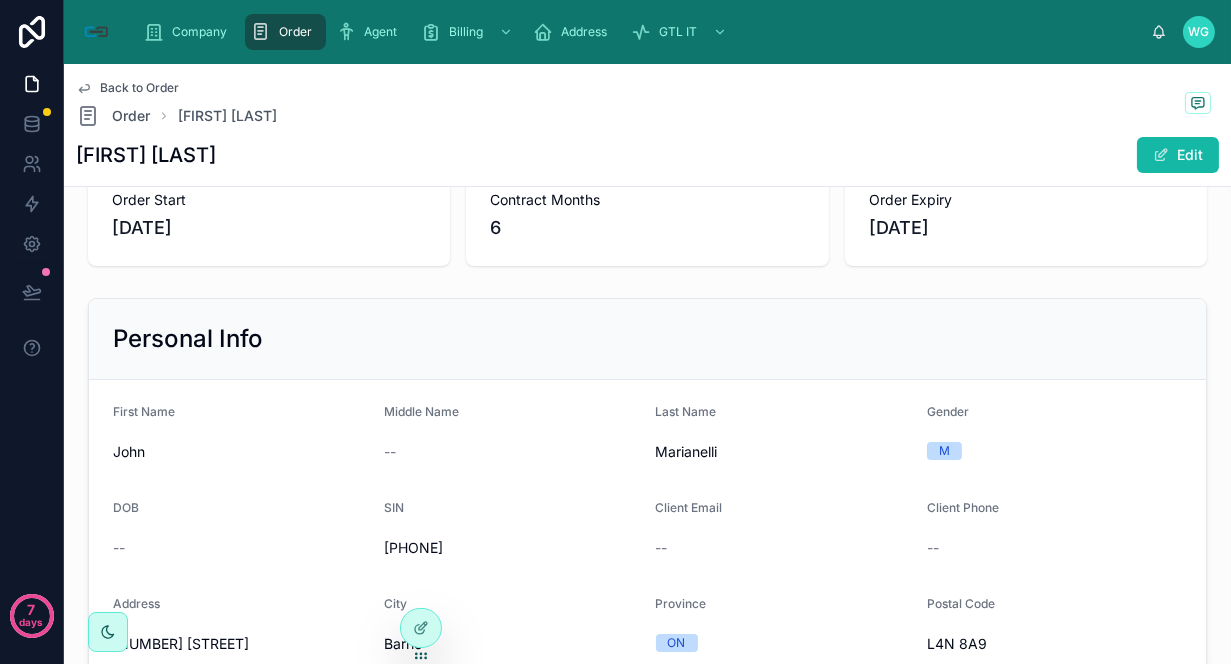 scroll, scrollTop: 555, scrollLeft: 0, axis: vertical 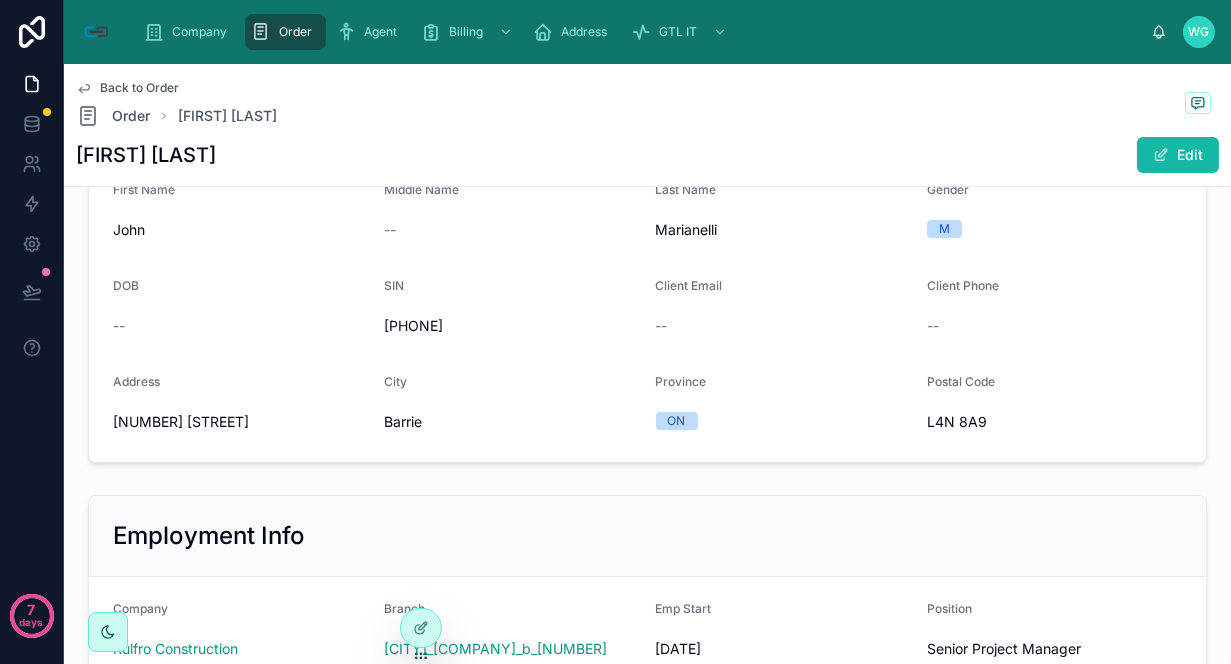 click on "[PHONE]" at bounding box center [511, 326] 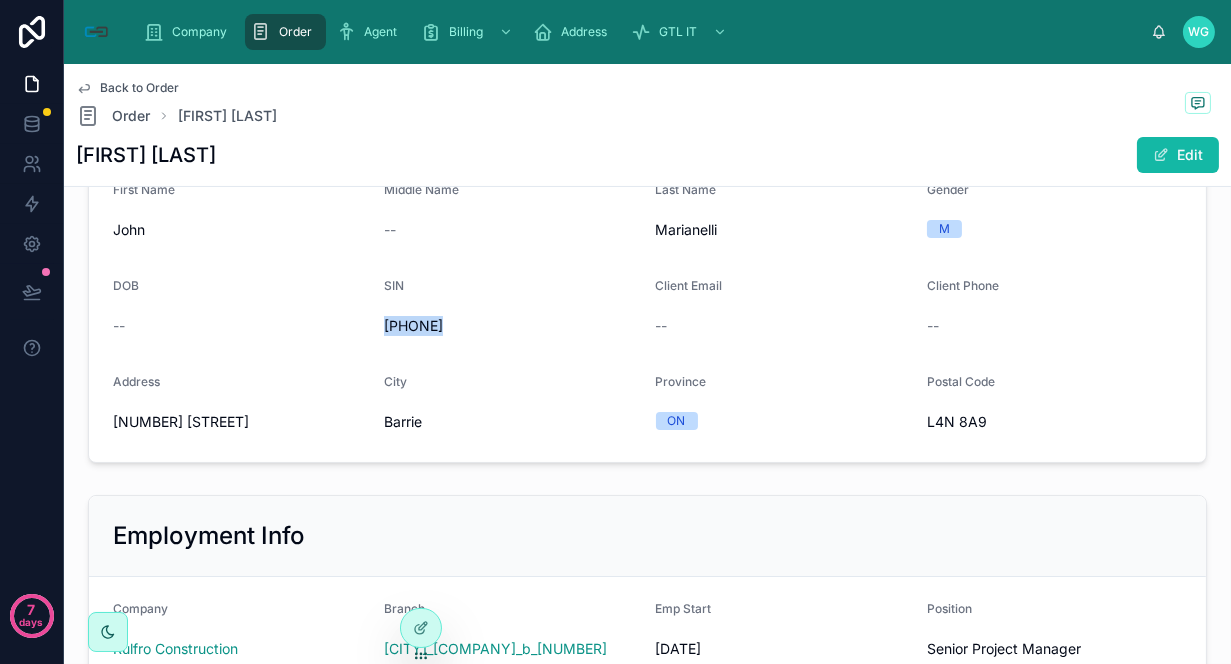 click on "[PHONE]" at bounding box center (511, 326) 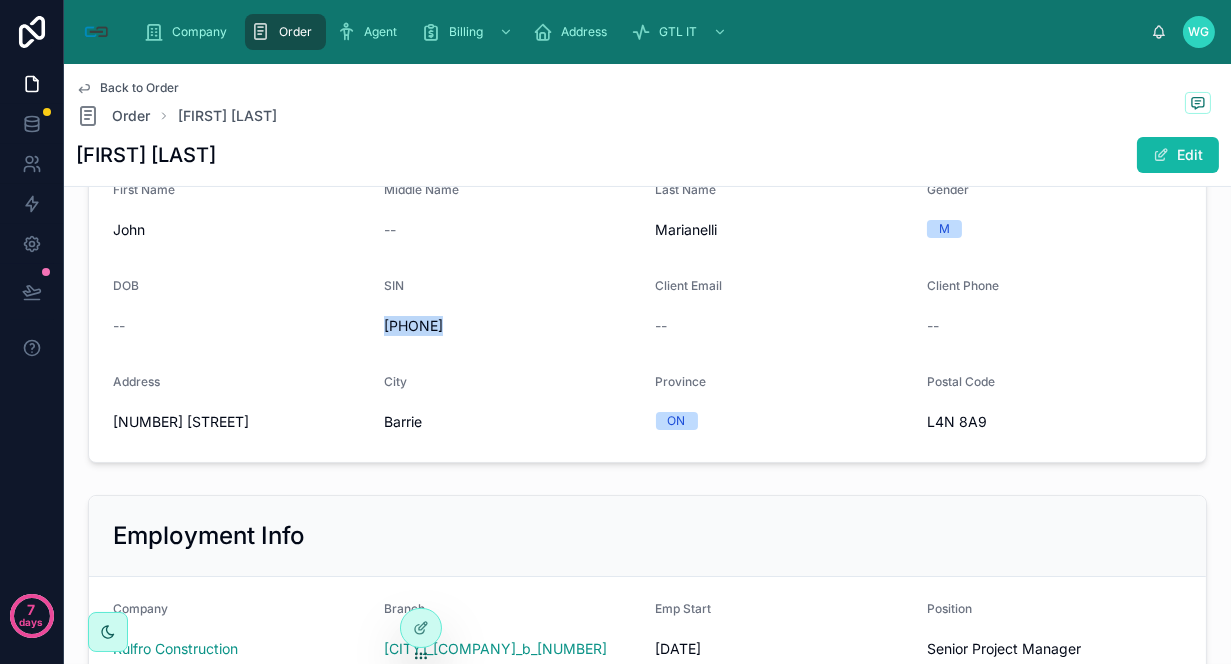 copy on "[PHONE]" 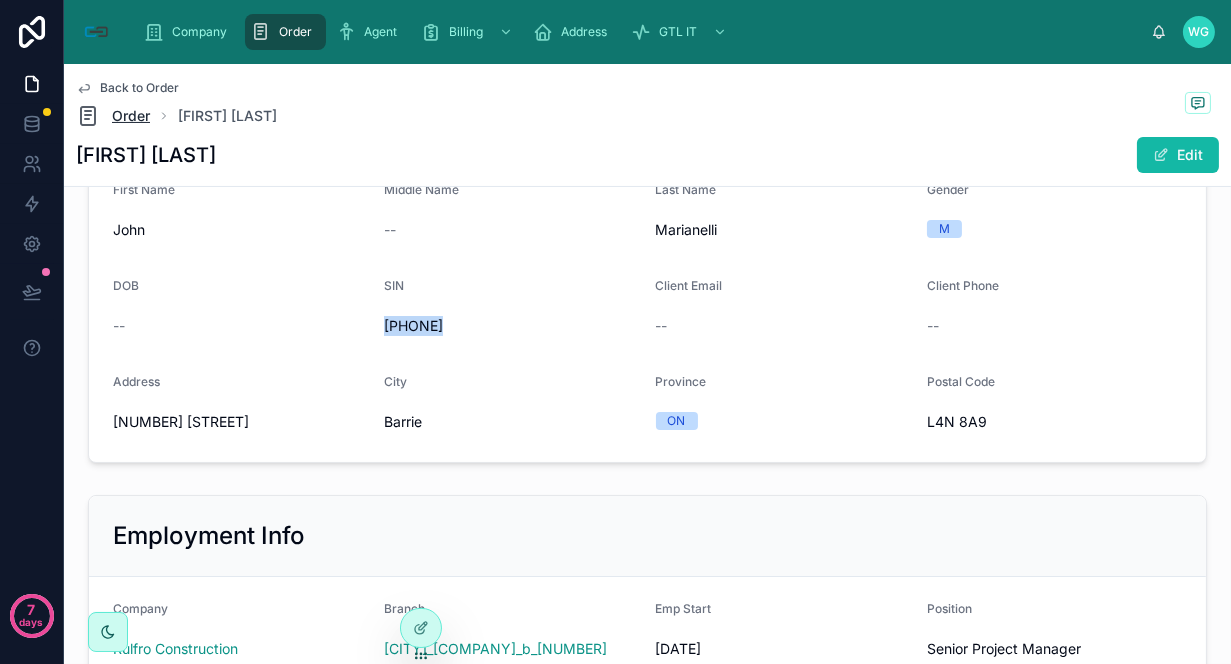 click at bounding box center (88, 116) 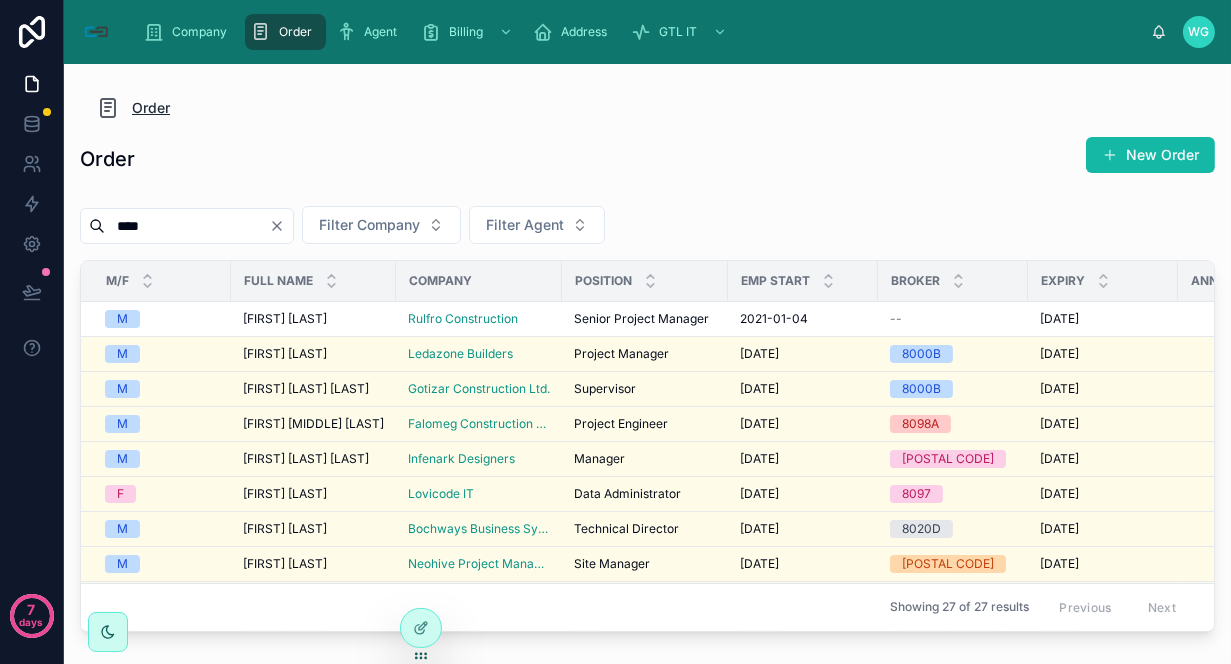 scroll, scrollTop: 0, scrollLeft: 0, axis: both 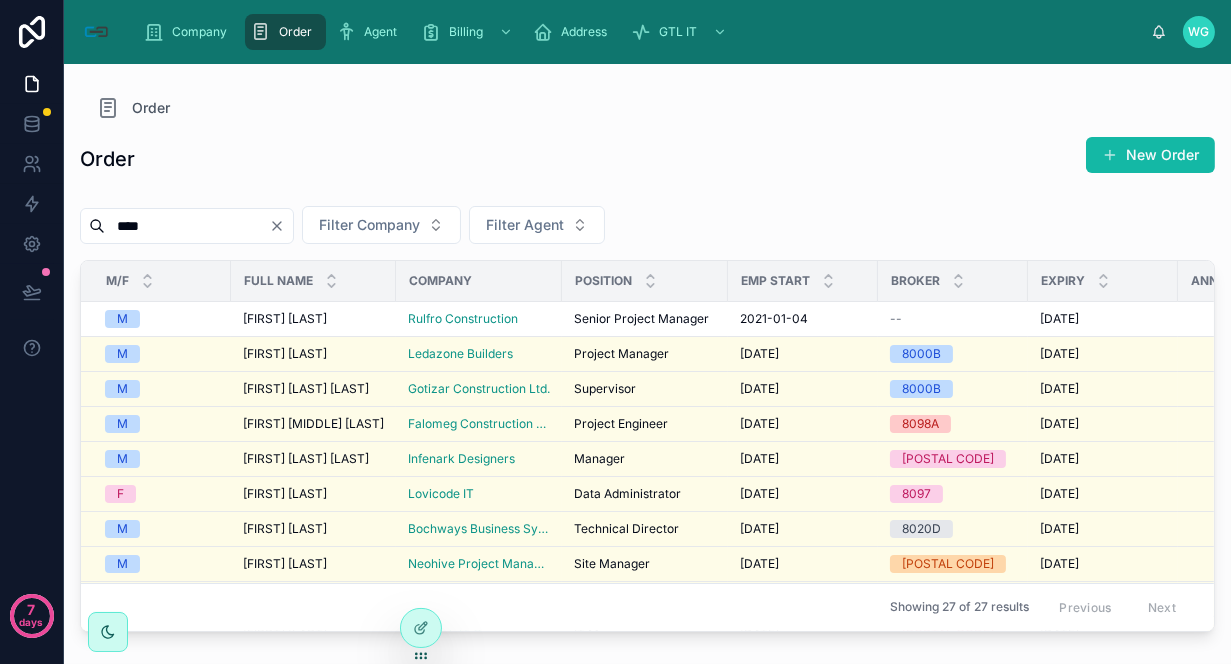 click on "****" at bounding box center (187, 226) 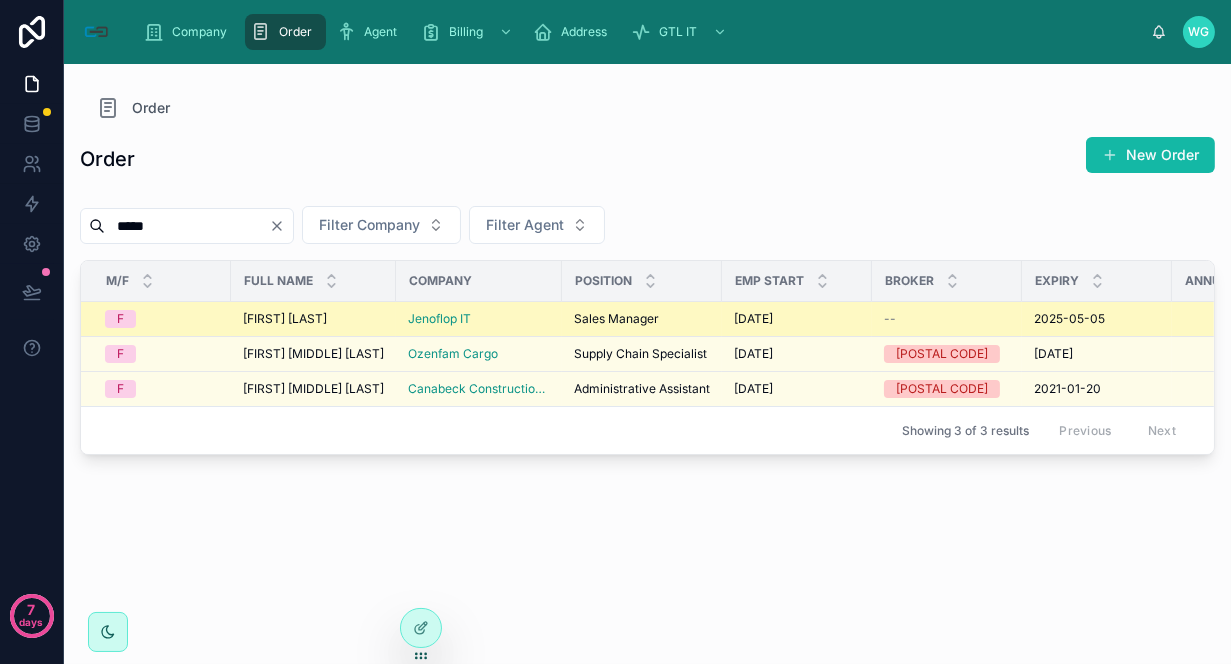 type on "*****" 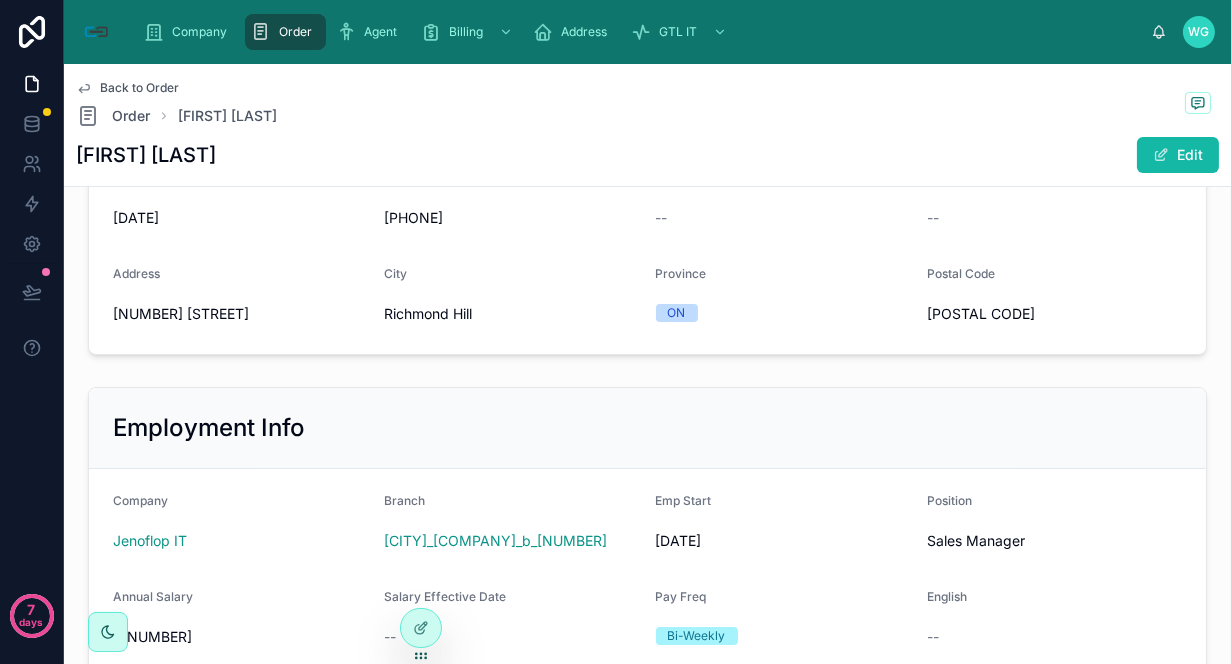 scroll, scrollTop: 666, scrollLeft: 0, axis: vertical 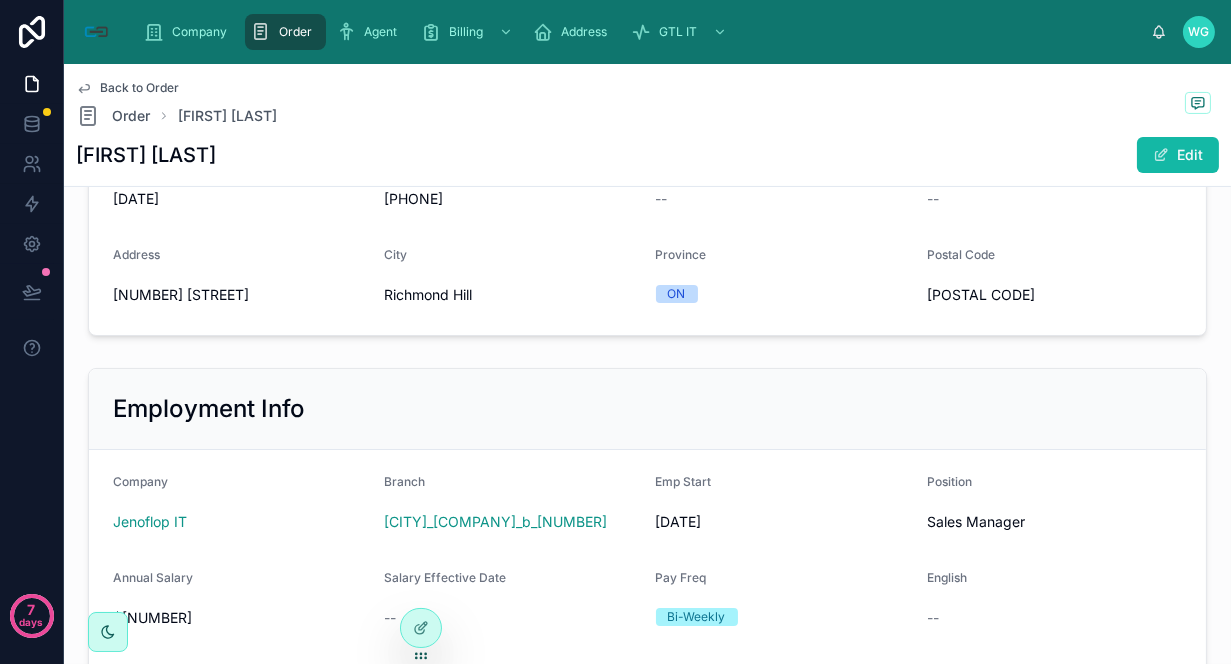click on "Employment Info" at bounding box center [647, 409] 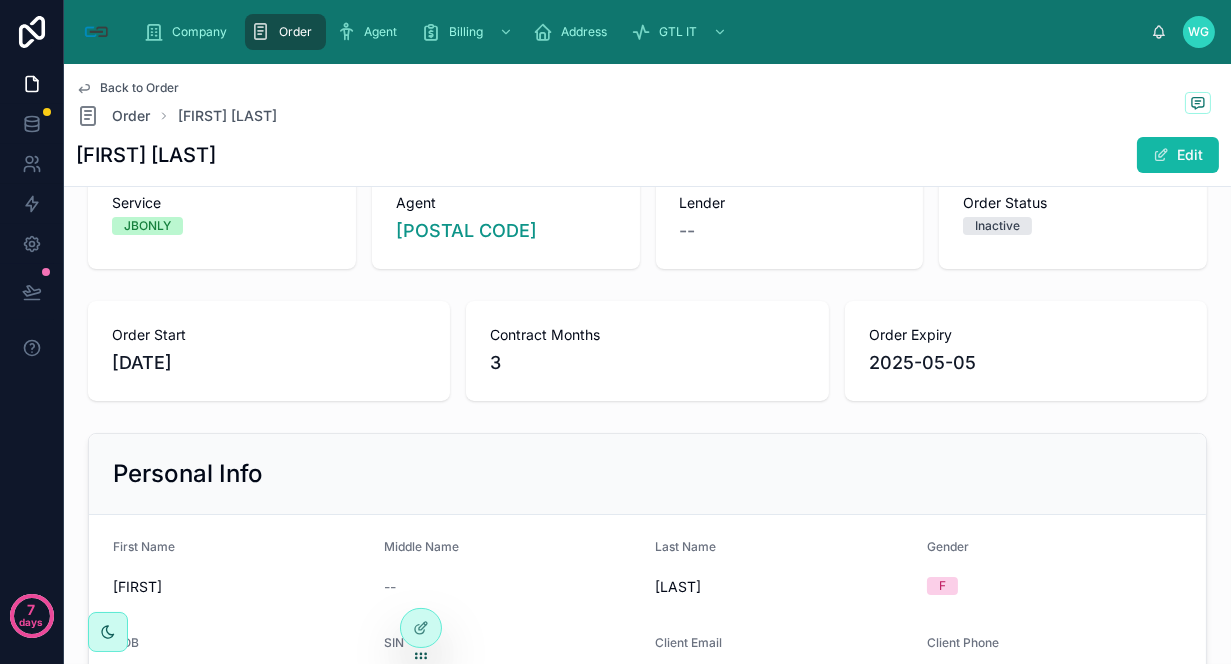 scroll, scrollTop: 0, scrollLeft: 0, axis: both 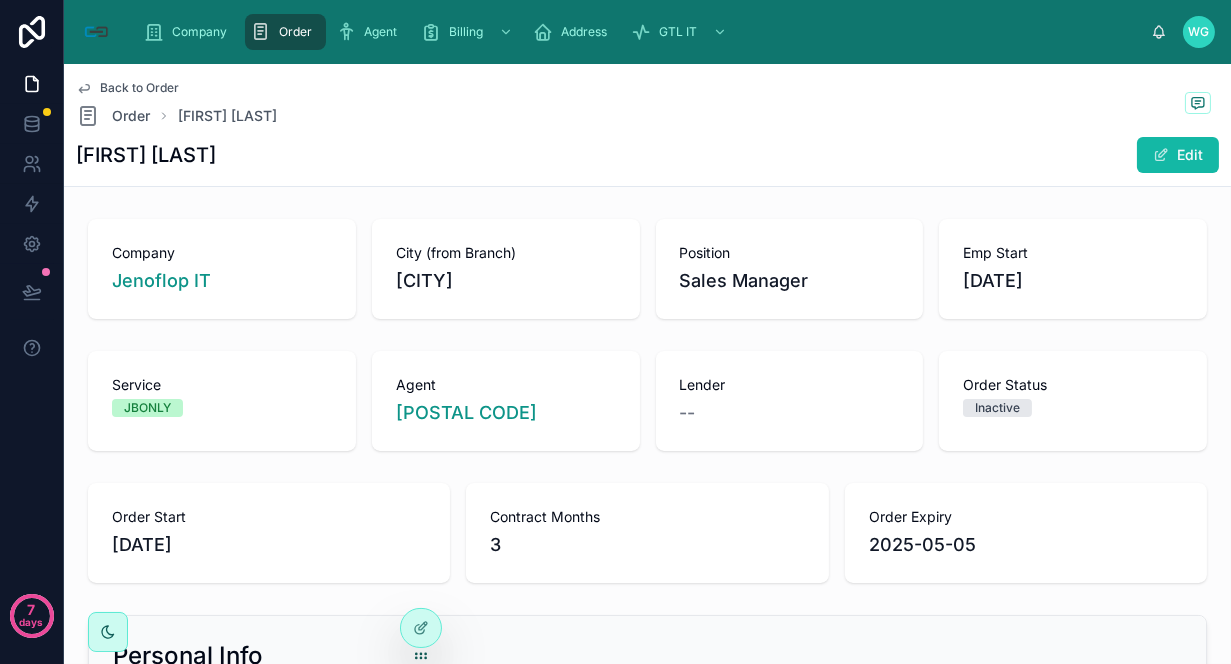click on "[FIRST] [LAST]" at bounding box center [647, 155] 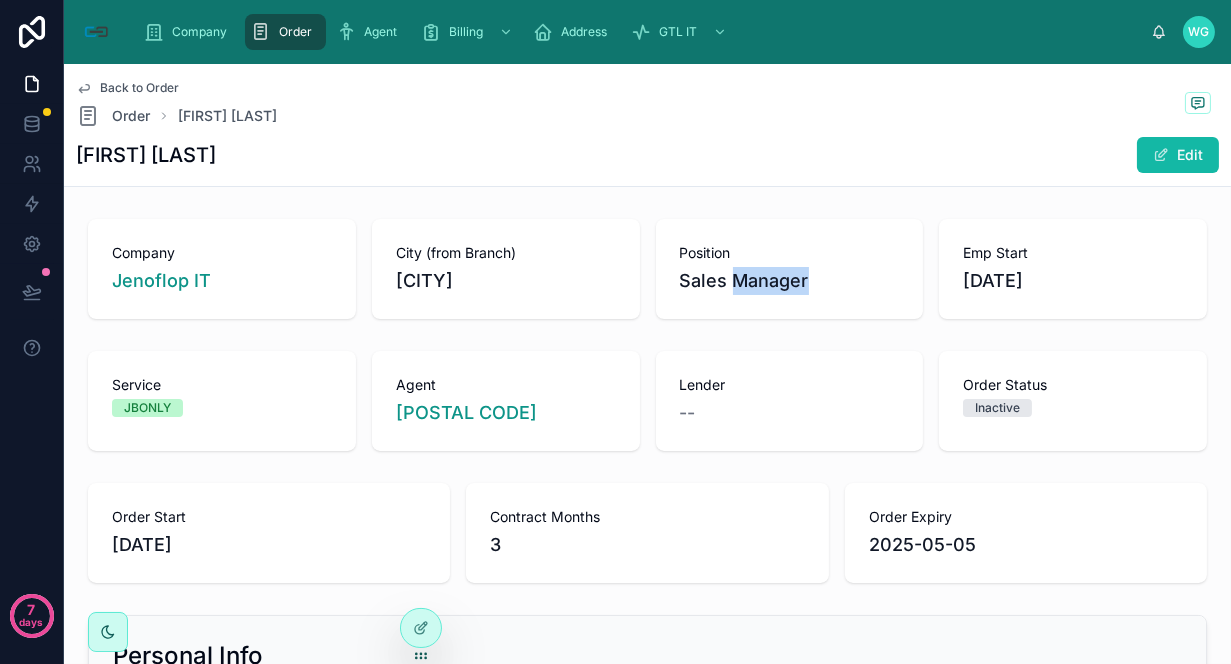 click on "Sales Manager" at bounding box center [790, 281] 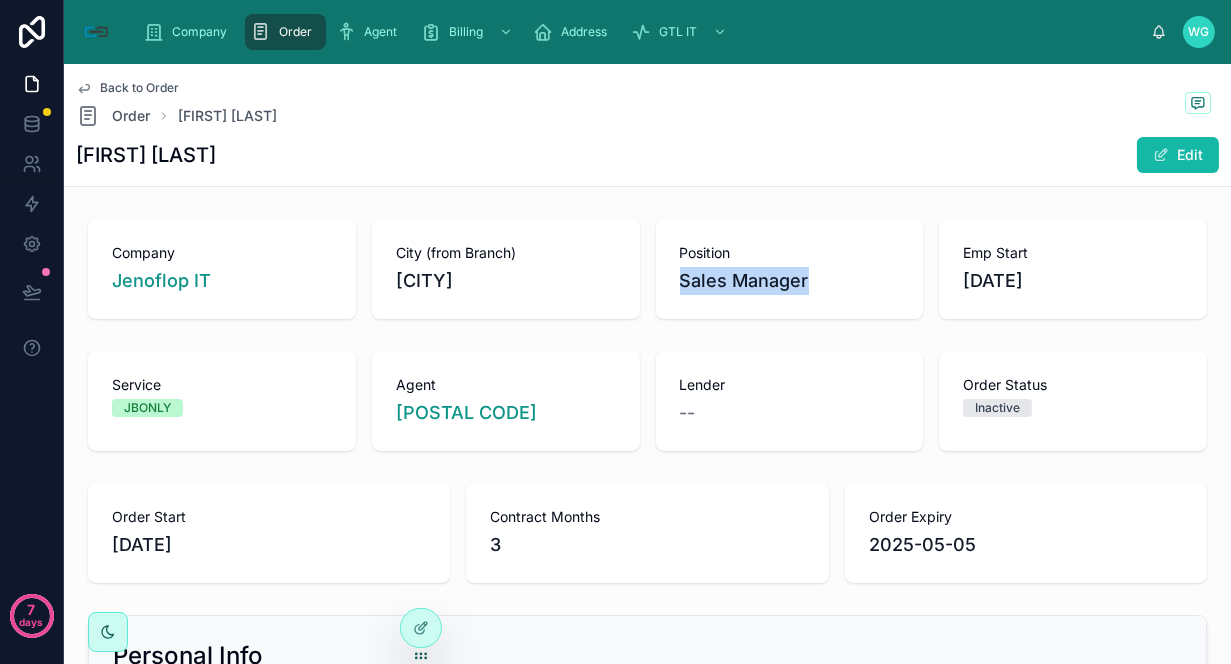 click on "Sales Manager" at bounding box center (790, 281) 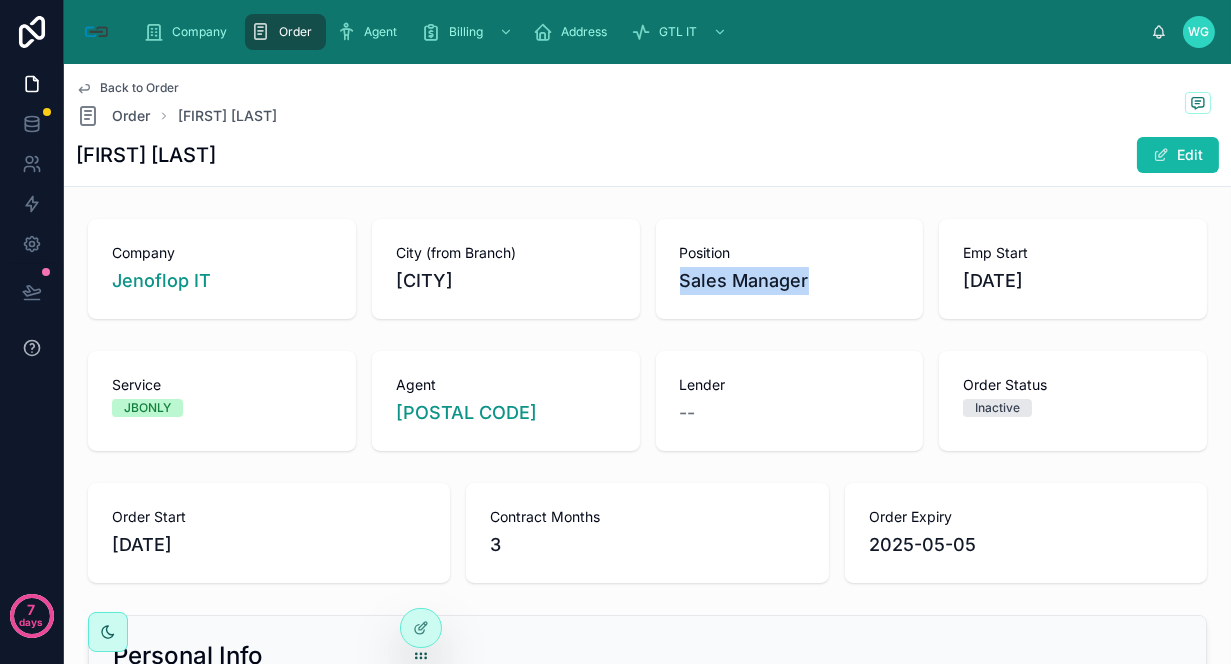 copy on "Sales Manager" 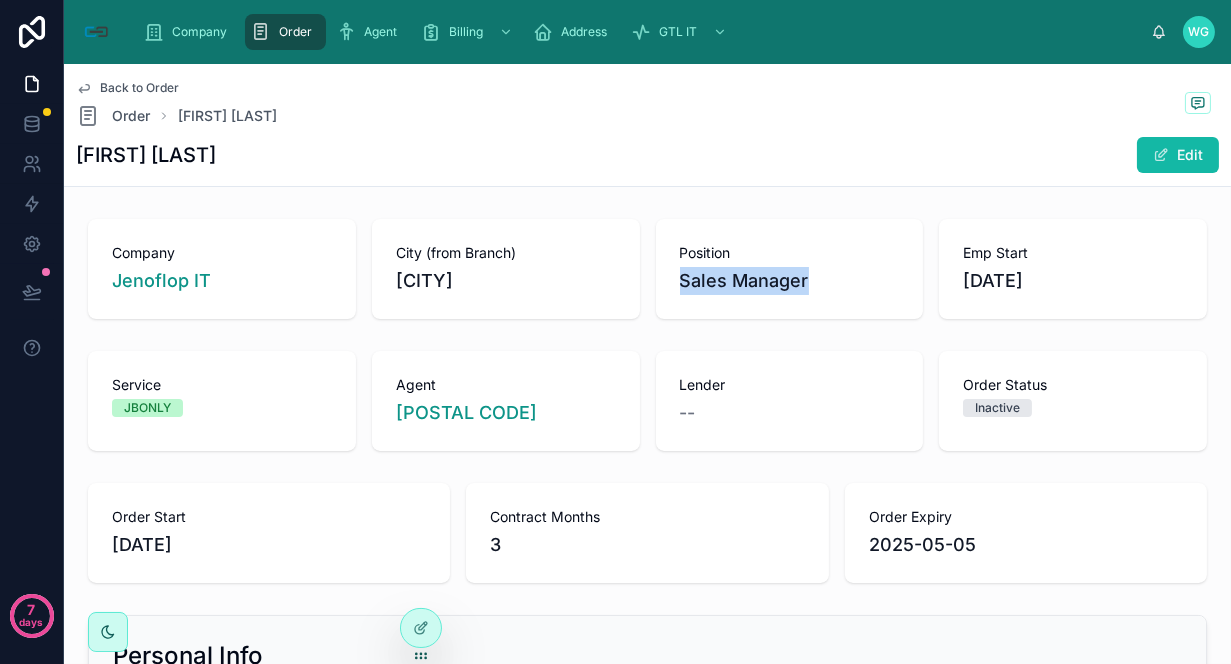 click on "Lender --" at bounding box center (790, 401) 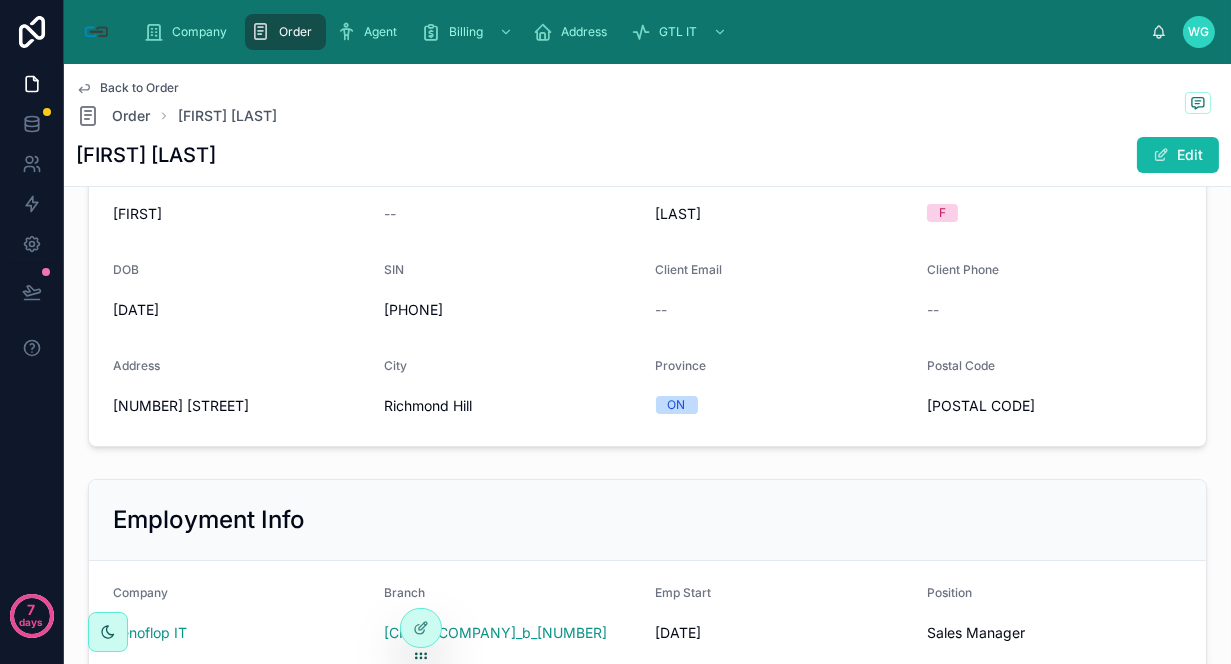 scroll, scrollTop: 777, scrollLeft: 0, axis: vertical 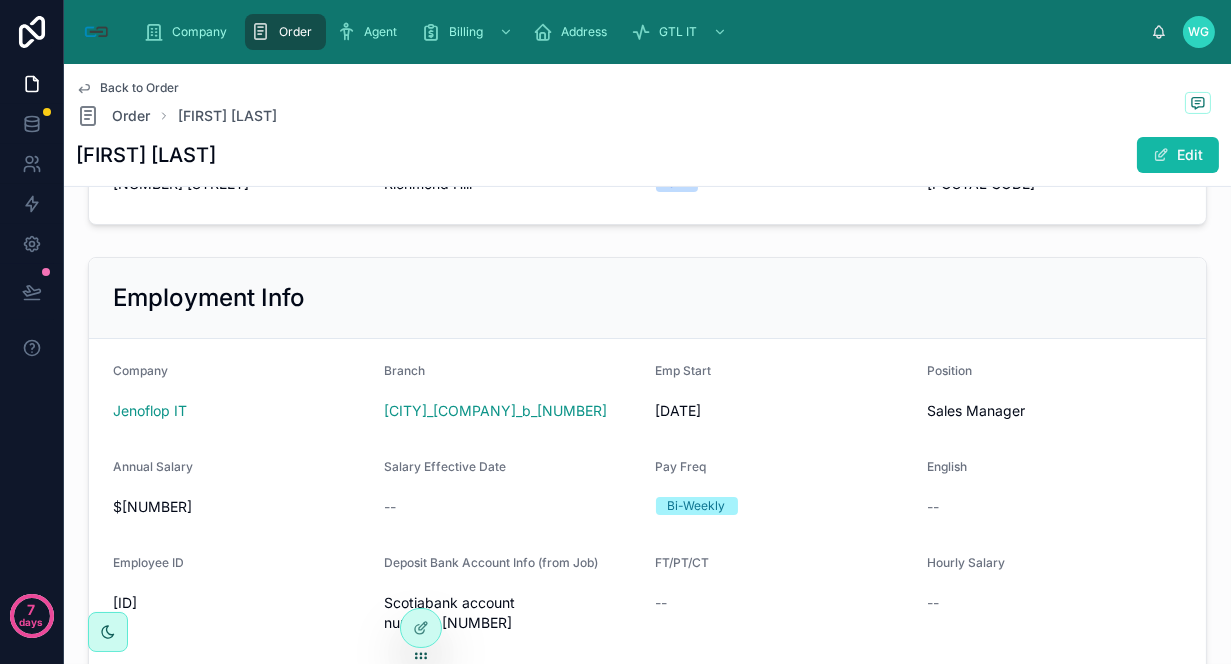 click on "$[NUMBER]" at bounding box center (240, 507) 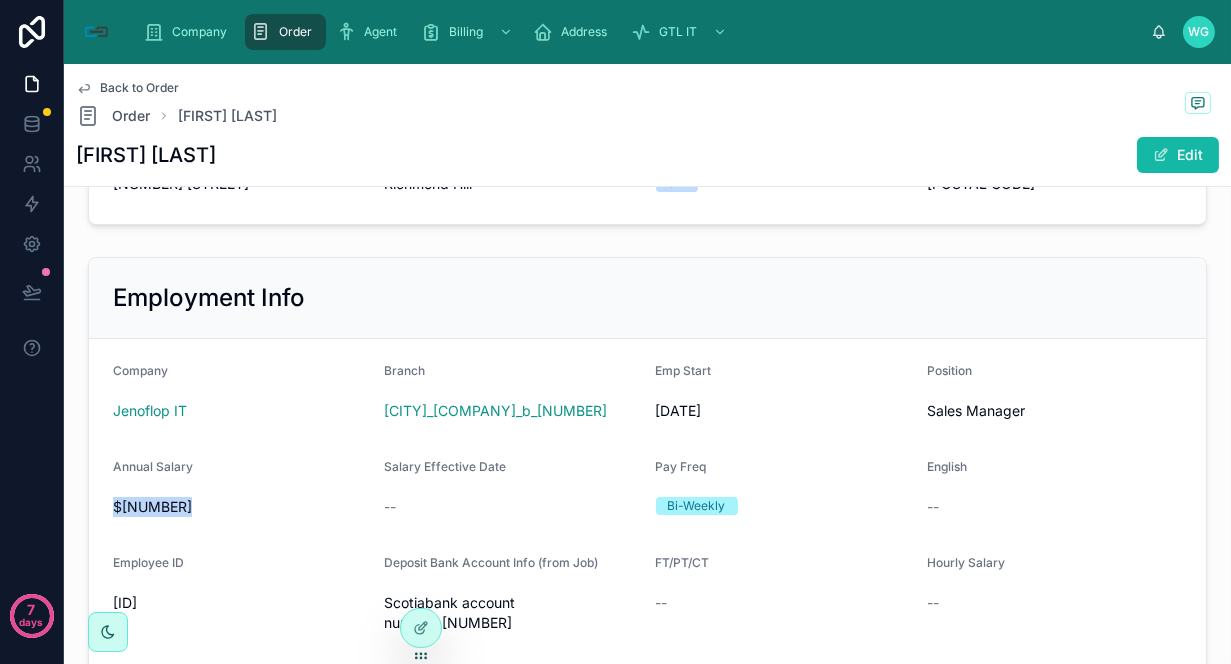 click on "$[NUMBER]" at bounding box center [240, 507] 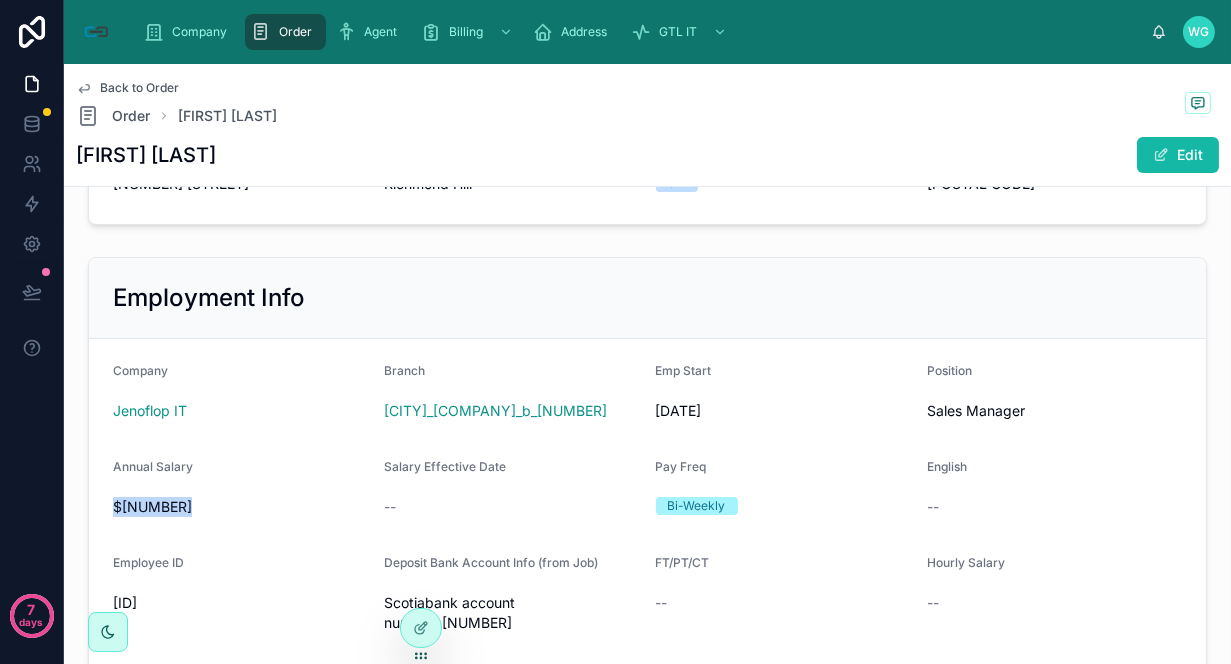 click on "Employment Info" at bounding box center [647, 298] 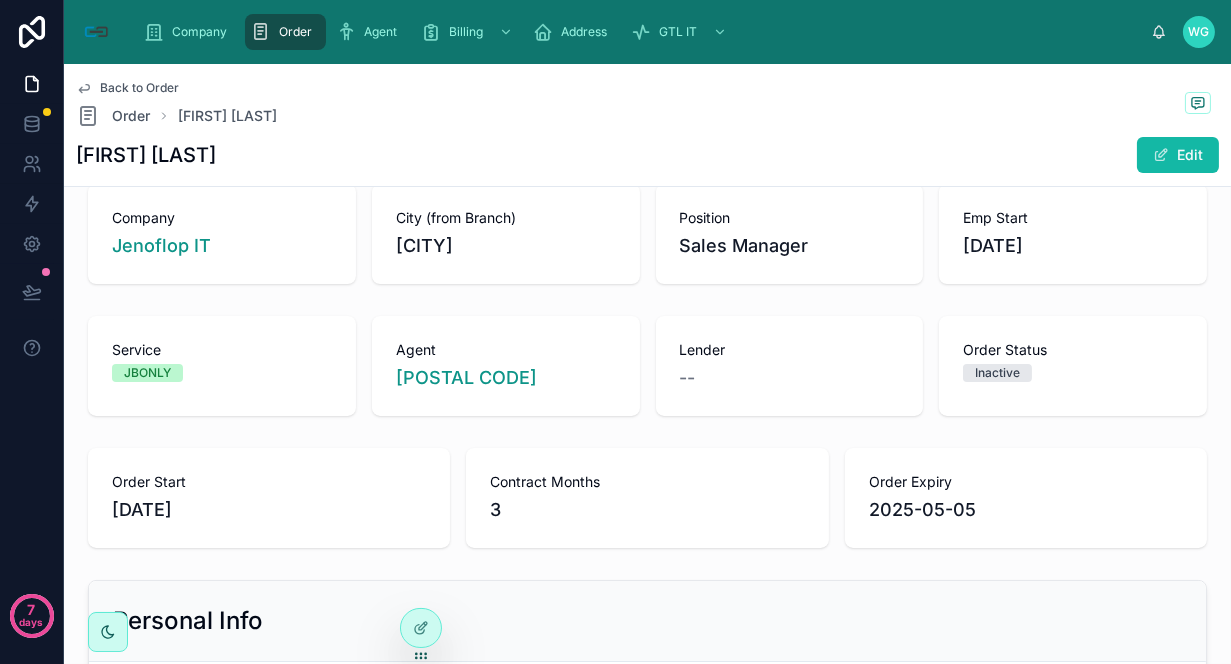 scroll, scrollTop: 0, scrollLeft: 0, axis: both 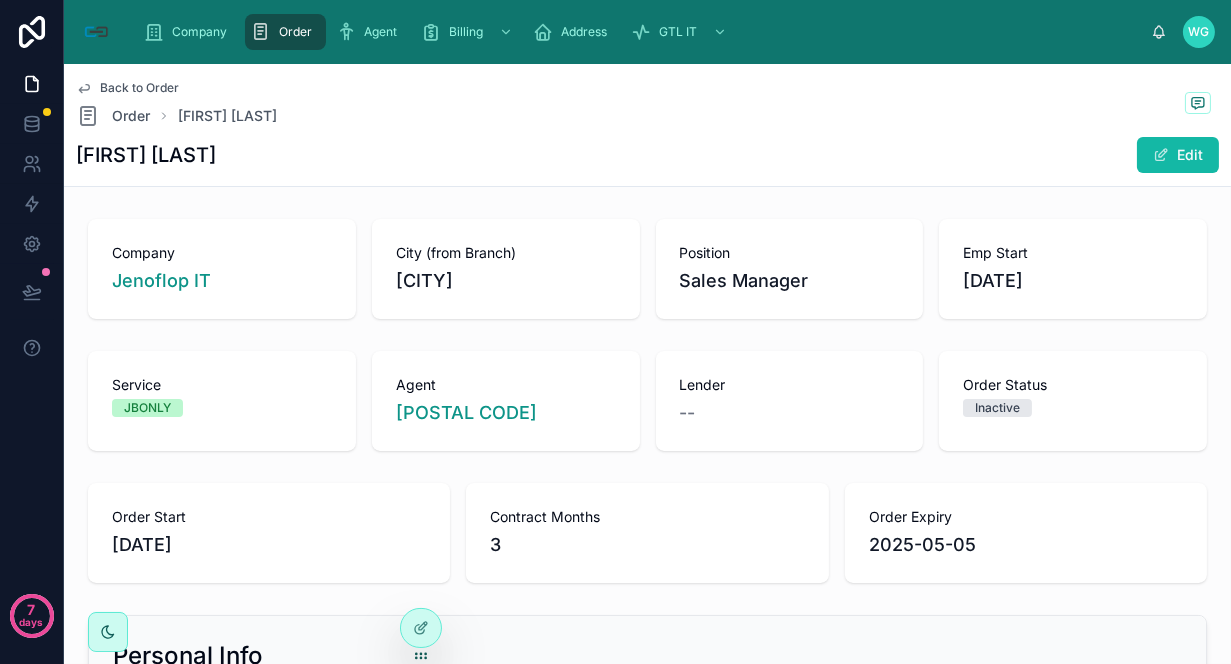 click on "Personal Info First Name [FIRST] Middle Name -- Last Name [LAST] Gender F DOB [DATE] SIN [PHONE] Client Email -- Client Phone -- Address [NUMBER] [STREET] City [CITY] Province [STATE] Postal Code [POSTAL CODE] Employment Info Company [COMPANY] Branch [CITY]_[COMPANY]_b_[NUMBER] Emp Start [DATE] Position Sales Manager Annual Salary $[NUMBER] Salary Effective Date -- Pay Freq Bi-Weekly English -- Employee ID [ID] Deposit Bank Account Info (from Job) Scotiabank account number: [NUMBER] FT/PT/CT -- Hourly Salary -- H/week -- DD/CHQ DD Temp/Perm -- City (from Branch) [CITY] Order Info Agent [ID]  Risk (from Agent) Orange Lender -- Purpose RFN Service [ID] Requested Grade -- Grade (NEW) -- Requested Industry [NUMBER] [DATE]" at bounding box center (647, 1319) 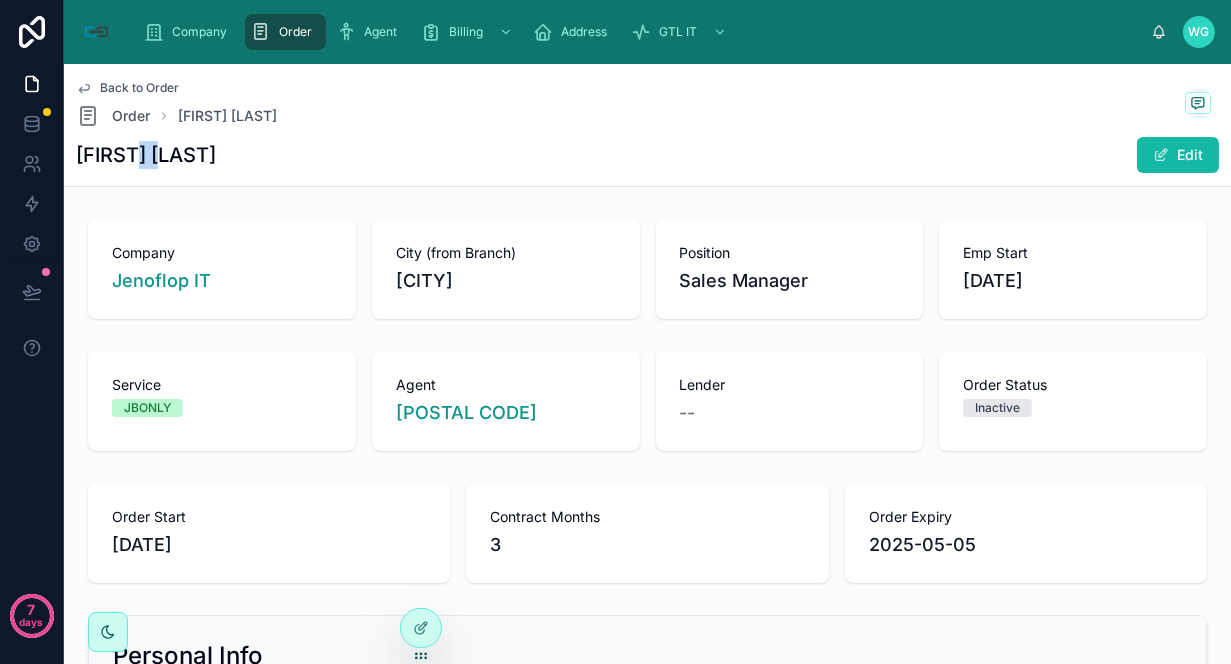 click on "[FIRST] [LAST]" at bounding box center [146, 155] 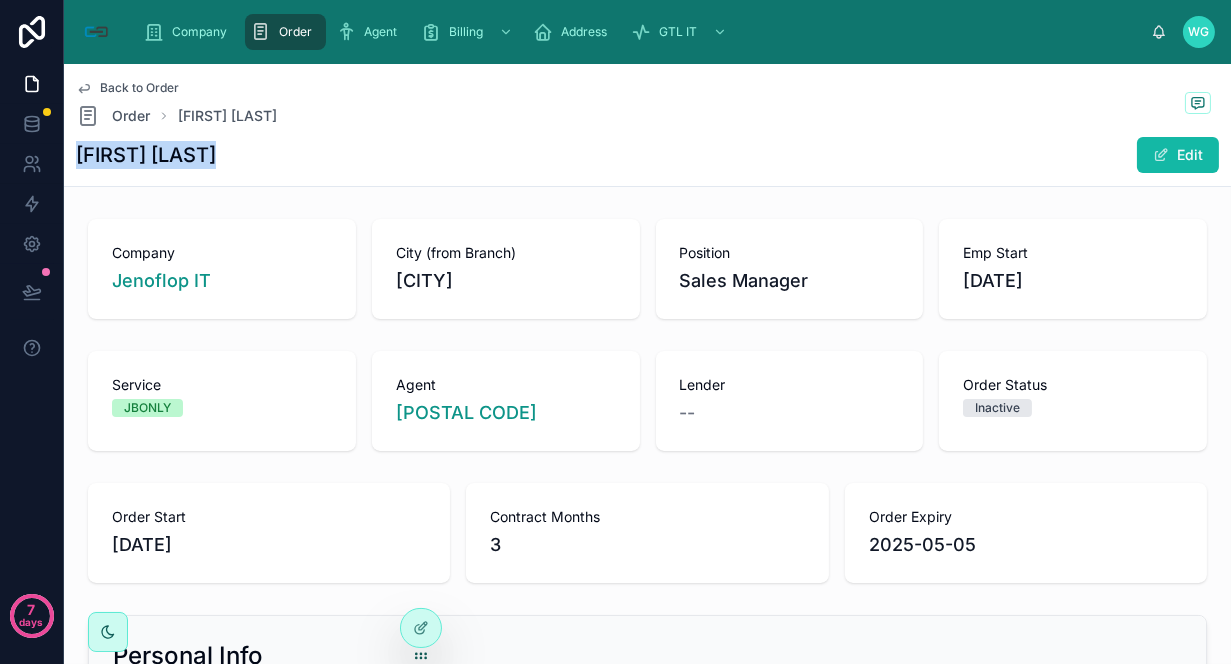 click on "[FIRST] [LAST]" at bounding box center (146, 155) 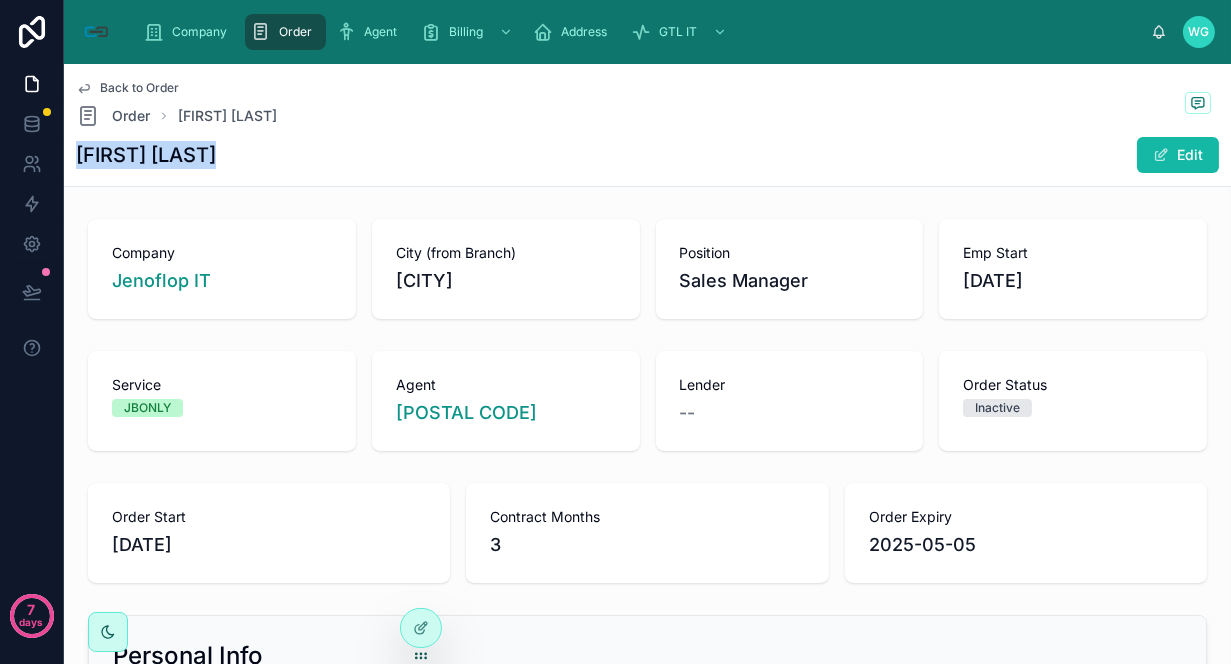 click on "Company [COMPANY] City (from Branch) [CITY] Position Sales Manager Emp Start [DATE]" at bounding box center [647, 269] 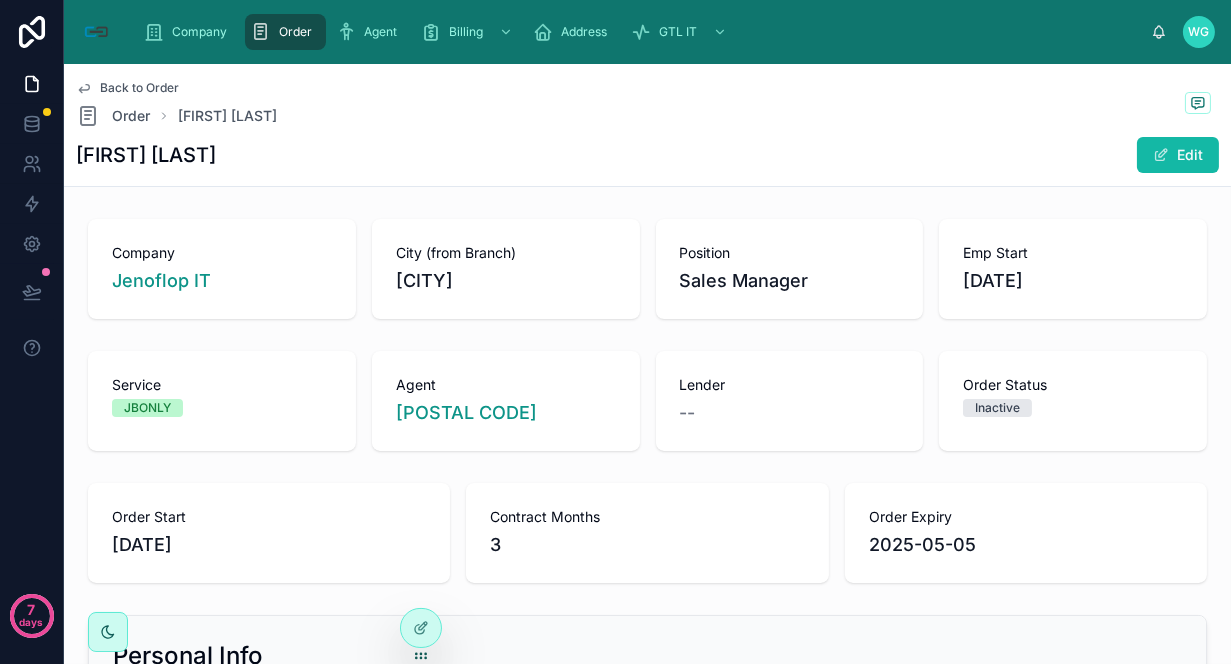 click on "Back to Order Order [FIRST] [LAST] [FIRST] [LAST] Edit" at bounding box center (647, 125) 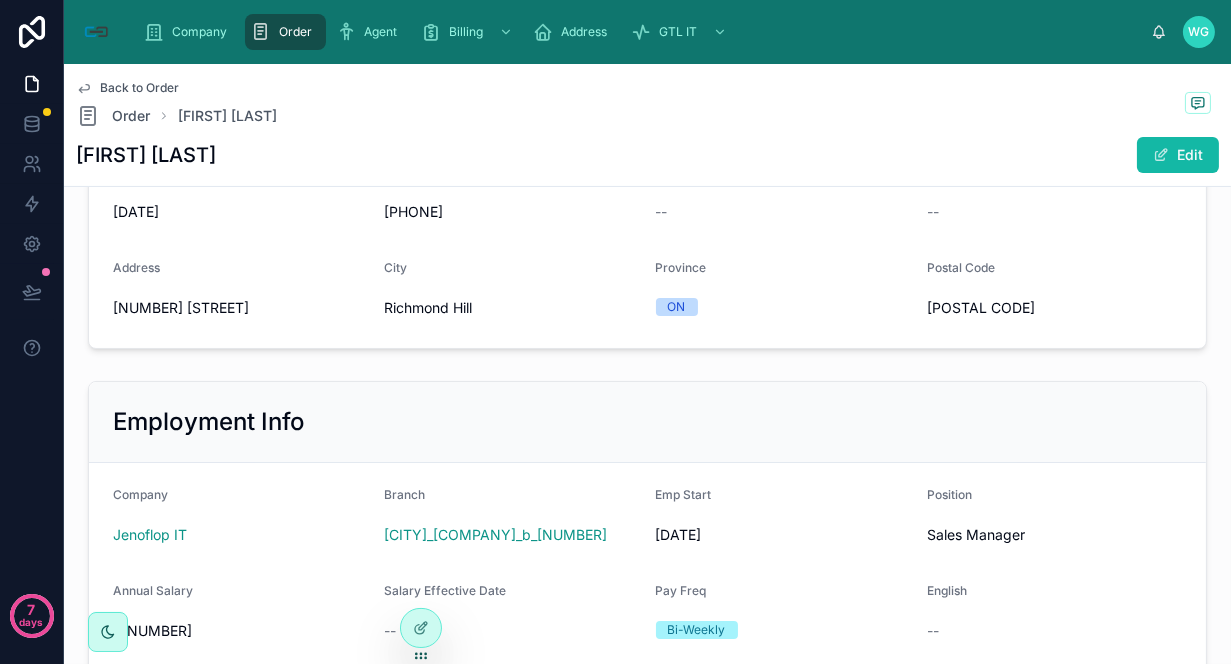 scroll, scrollTop: 777, scrollLeft: 0, axis: vertical 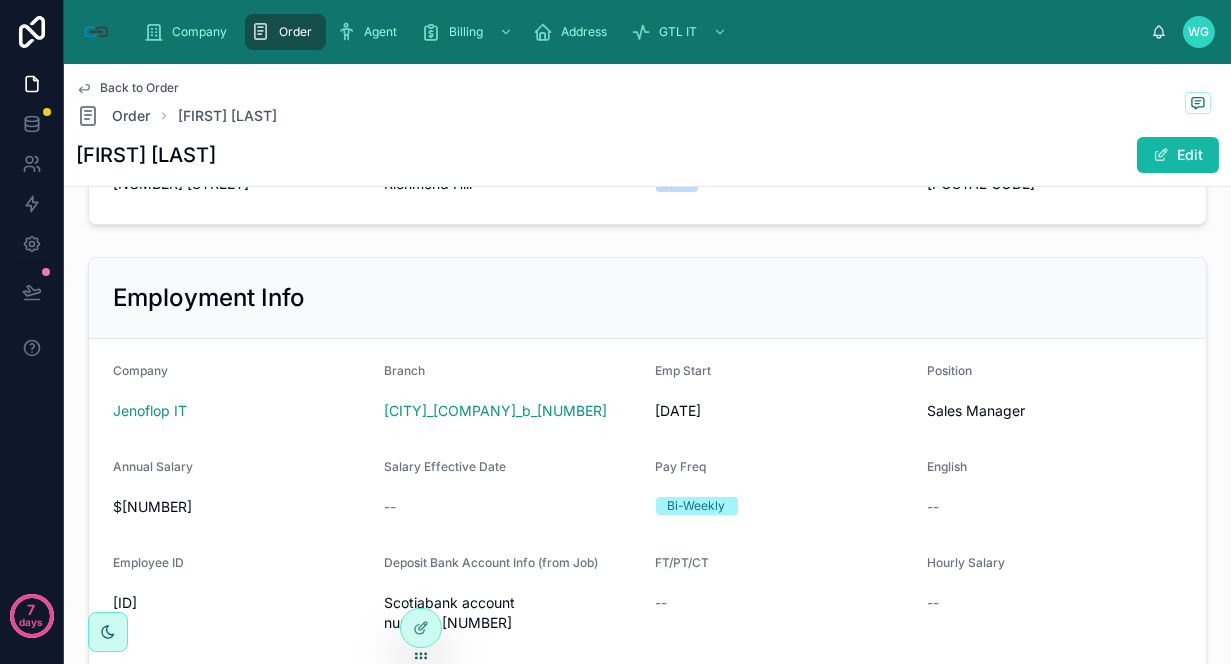 click on "Employment Info" at bounding box center (647, 298) 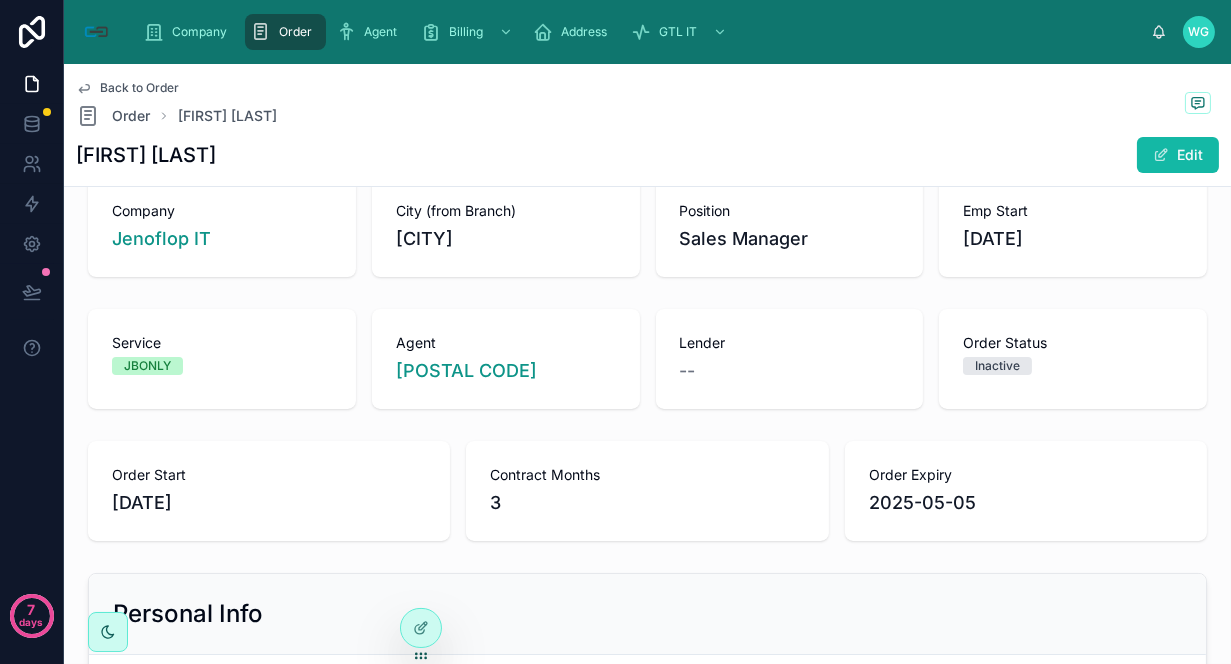 scroll, scrollTop: 0, scrollLeft: 0, axis: both 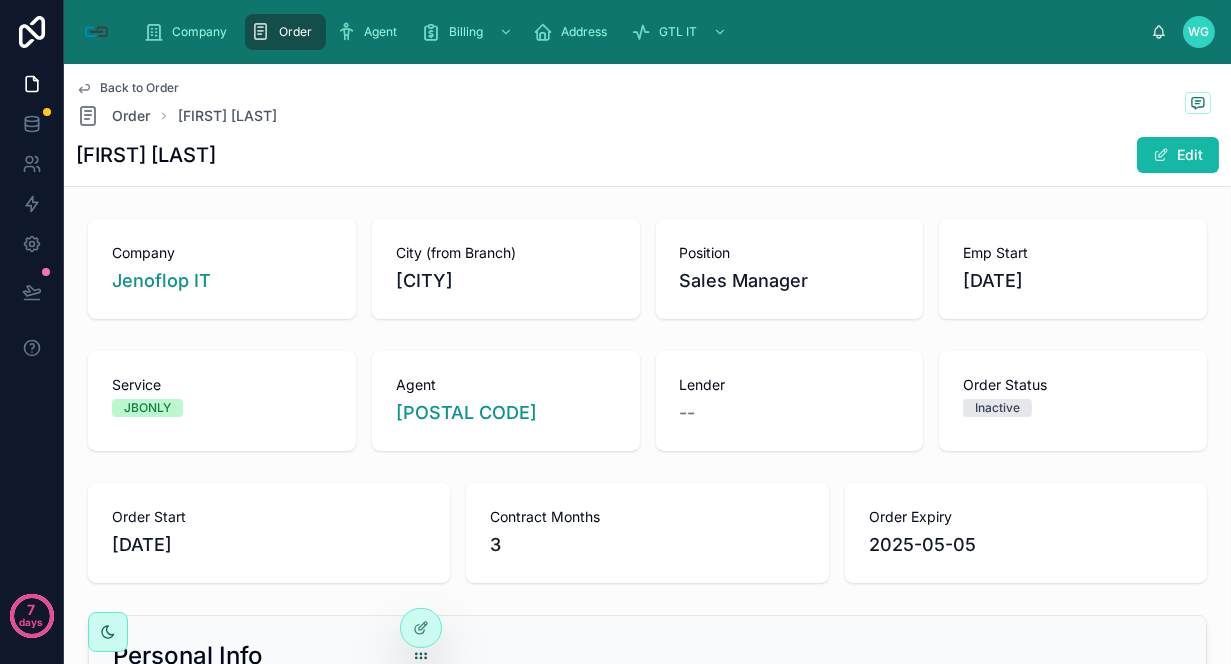 click on "Personal Info First Name [FIRST] Middle Name -- Last Name [LAST] Gender F DOB [DATE] SIN [PHONE] Client Email -- Client Phone -- Address [NUMBER] [STREET] City [CITY] Province [STATE] Postal Code [POSTAL CODE] Employment Info Company [COMPANY] Branch [CITY]_[COMPANY]_b_[NUMBER] Emp Start [DATE] Position Sales Manager Annual Salary $[NUMBER] Salary Effective Date -- Pay Freq Bi-Weekly English -- Employee ID [ID] Deposit Bank Account Info (from Job) Scotiabank account number: [NUMBER] FT/PT/CT -- Hourly Salary -- H/week -- DD/CHQ DD Temp/Perm -- City (from Branch) [CITY] Order Info Agent [ID]  Risk (from Agent) Orange Lender -- Purpose RFN Service [ID] Requested Grade -- Grade (NEW) -- Requested Industry [NUMBER] [DATE]" at bounding box center [647, 1319] 